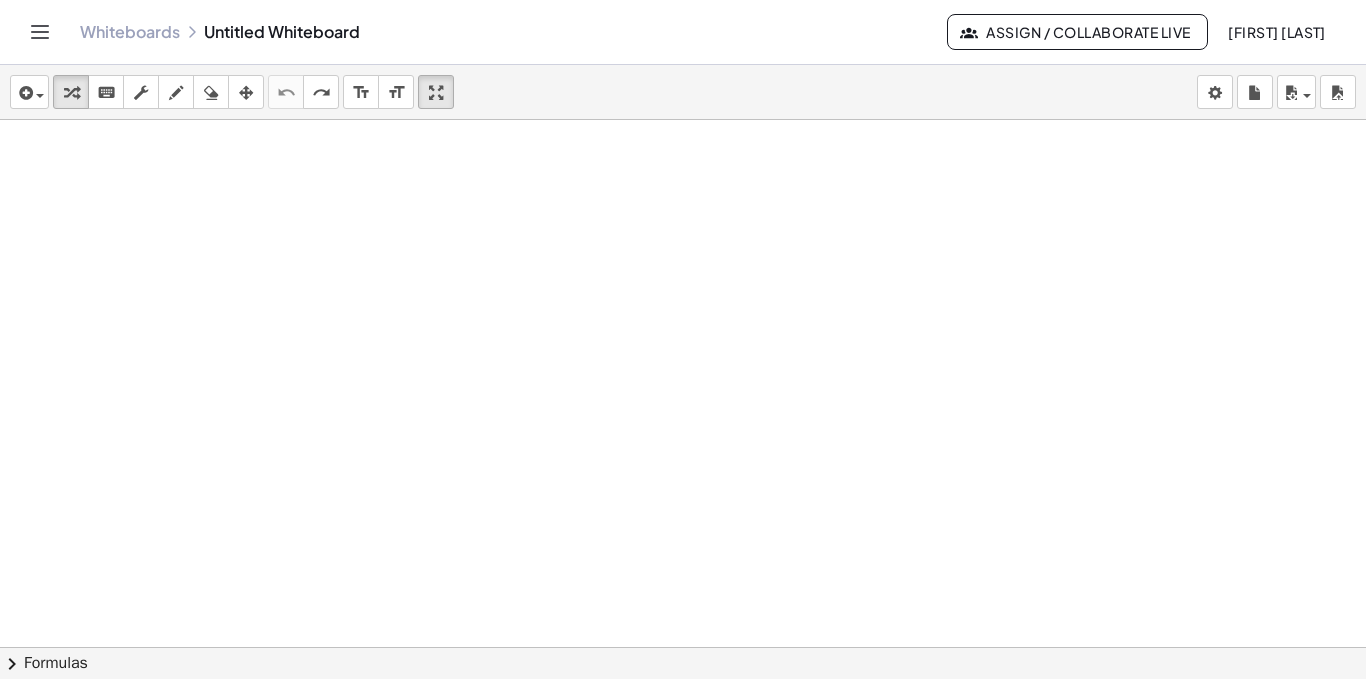 scroll, scrollTop: 0, scrollLeft: 0, axis: both 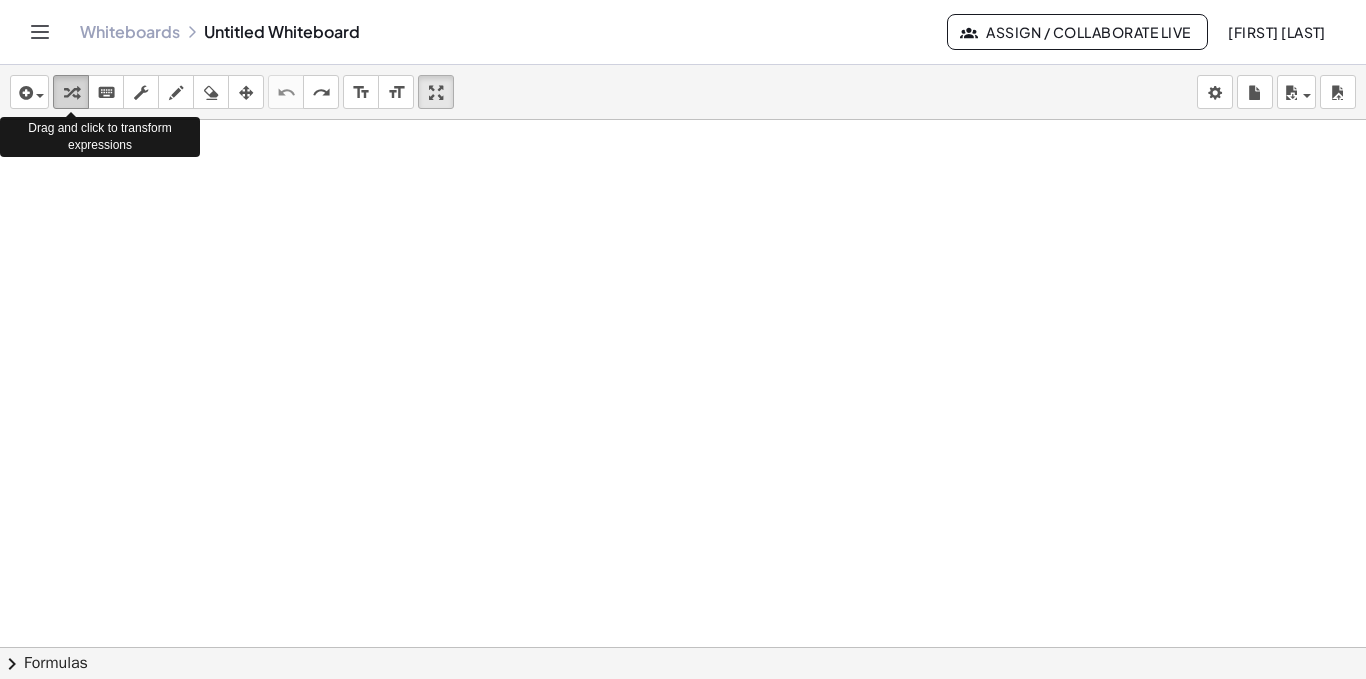 click at bounding box center (71, 93) 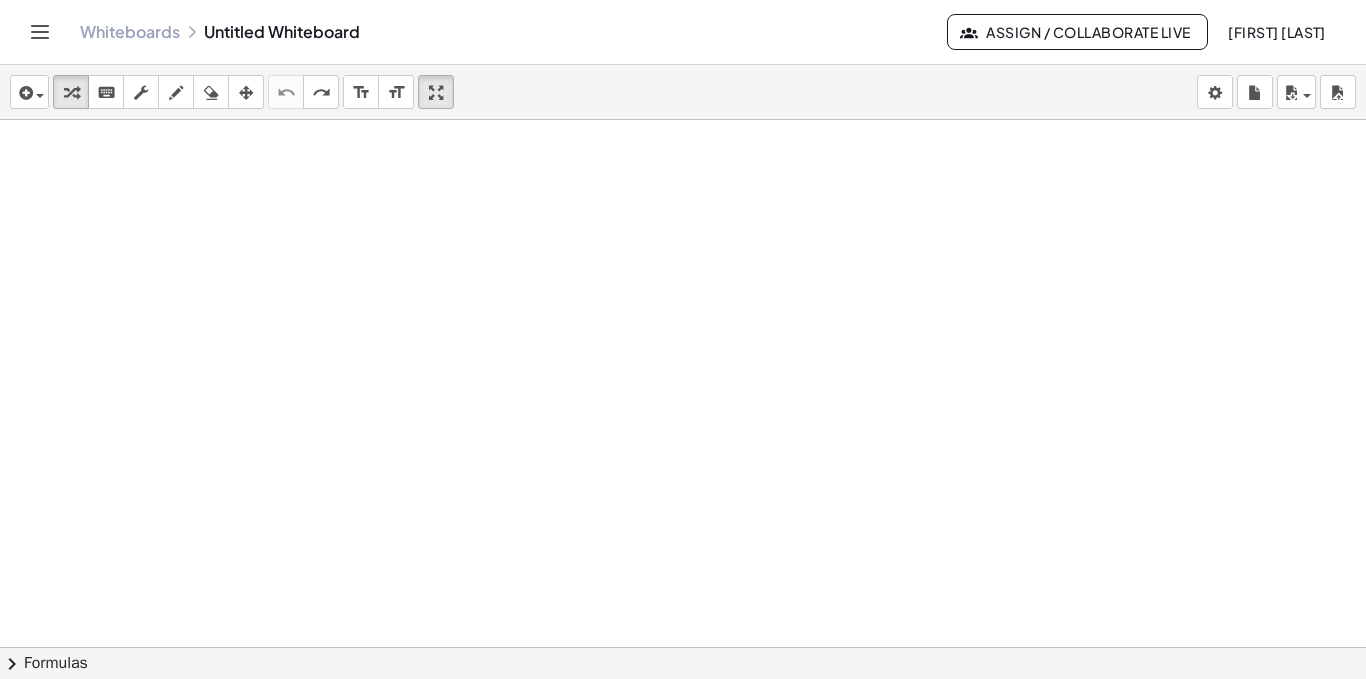 click at bounding box center [886, 626] 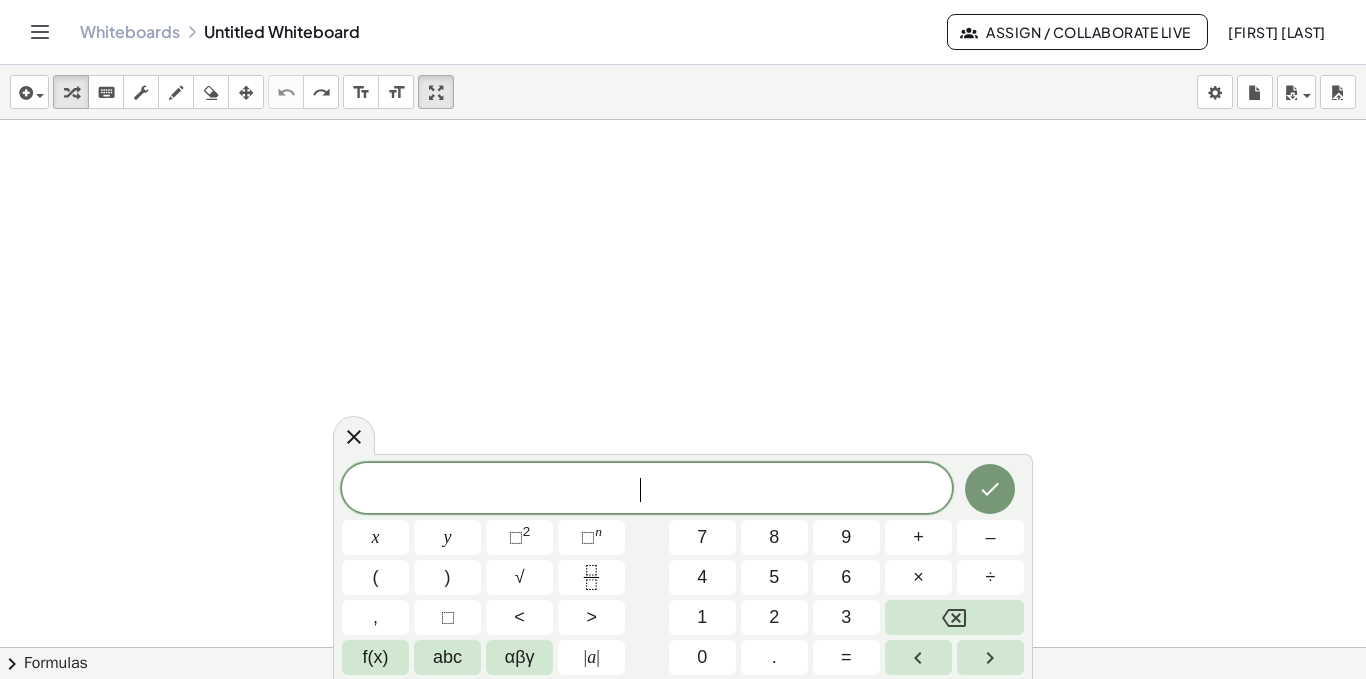 click at bounding box center [886, 626] 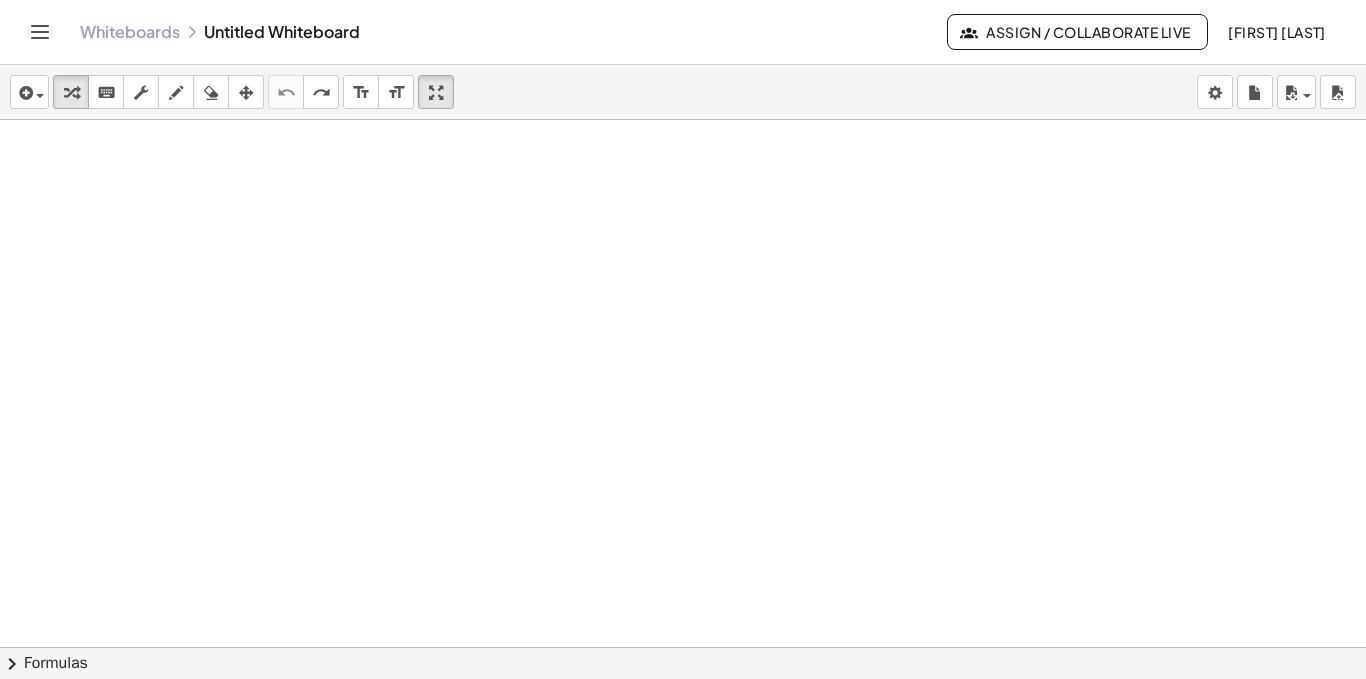 click at bounding box center [886, 626] 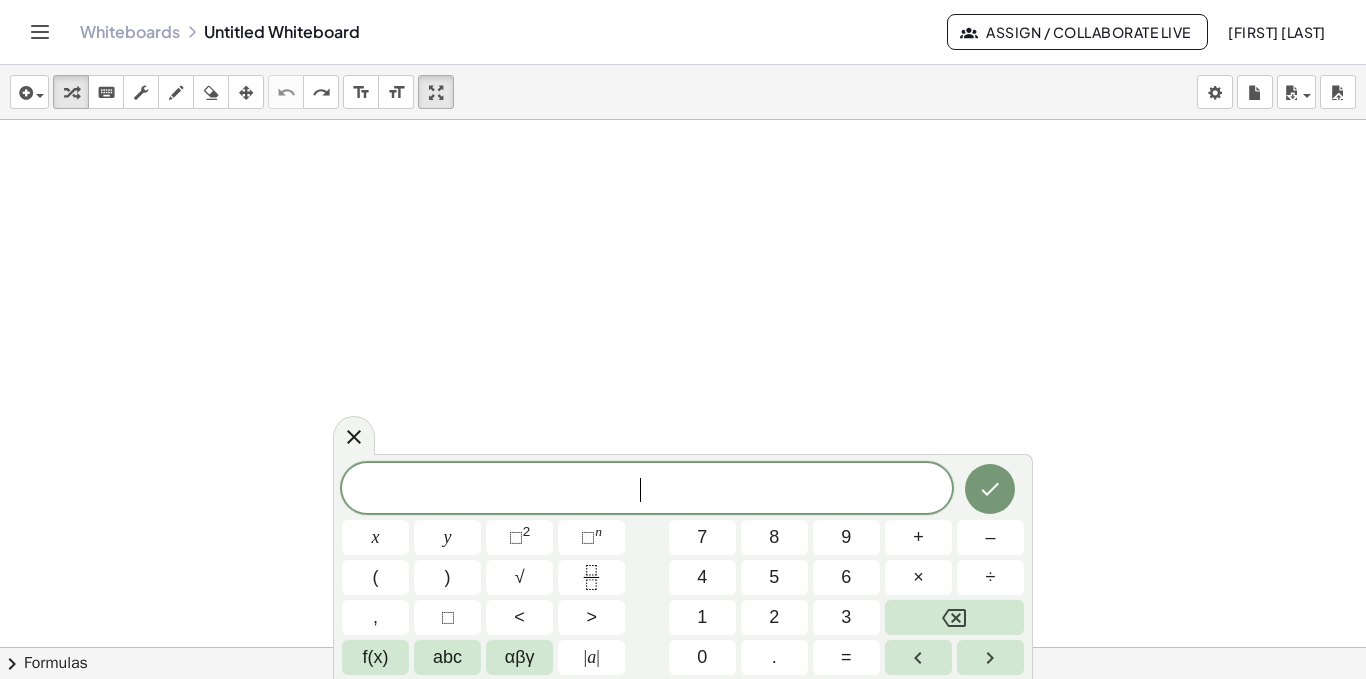 click at bounding box center (886, 626) 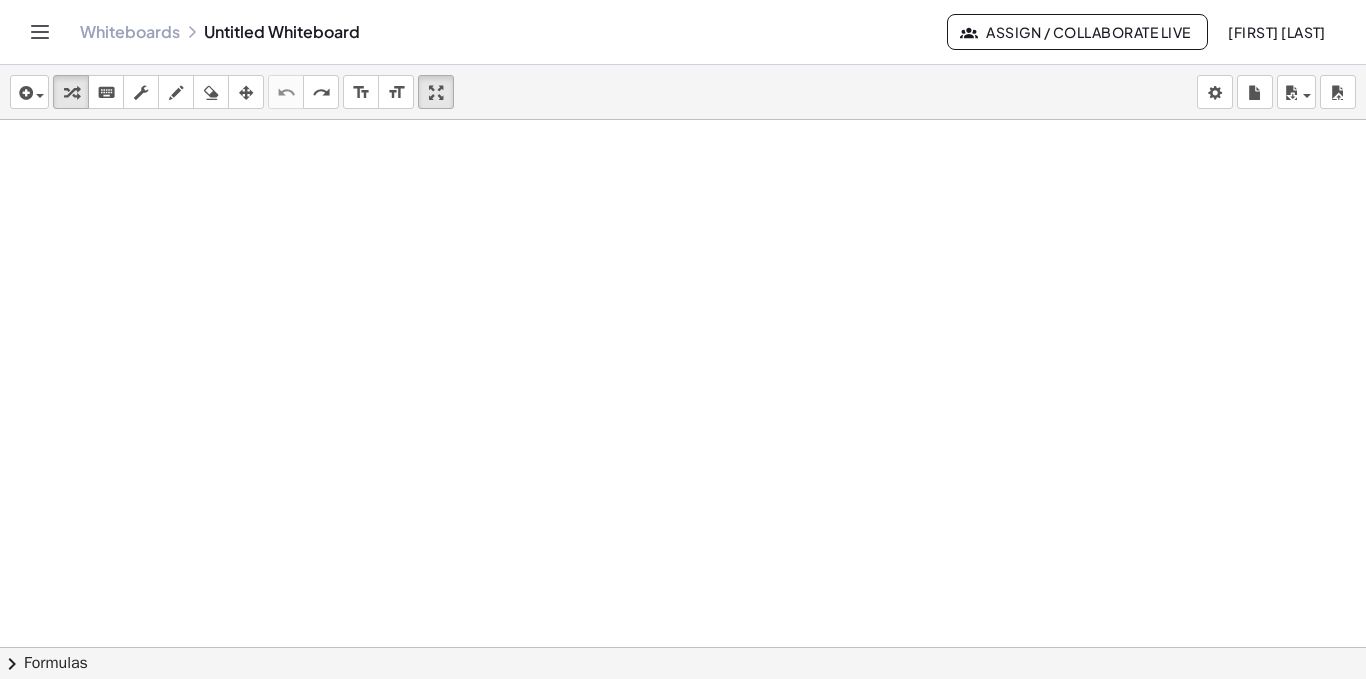 click at bounding box center [886, 626] 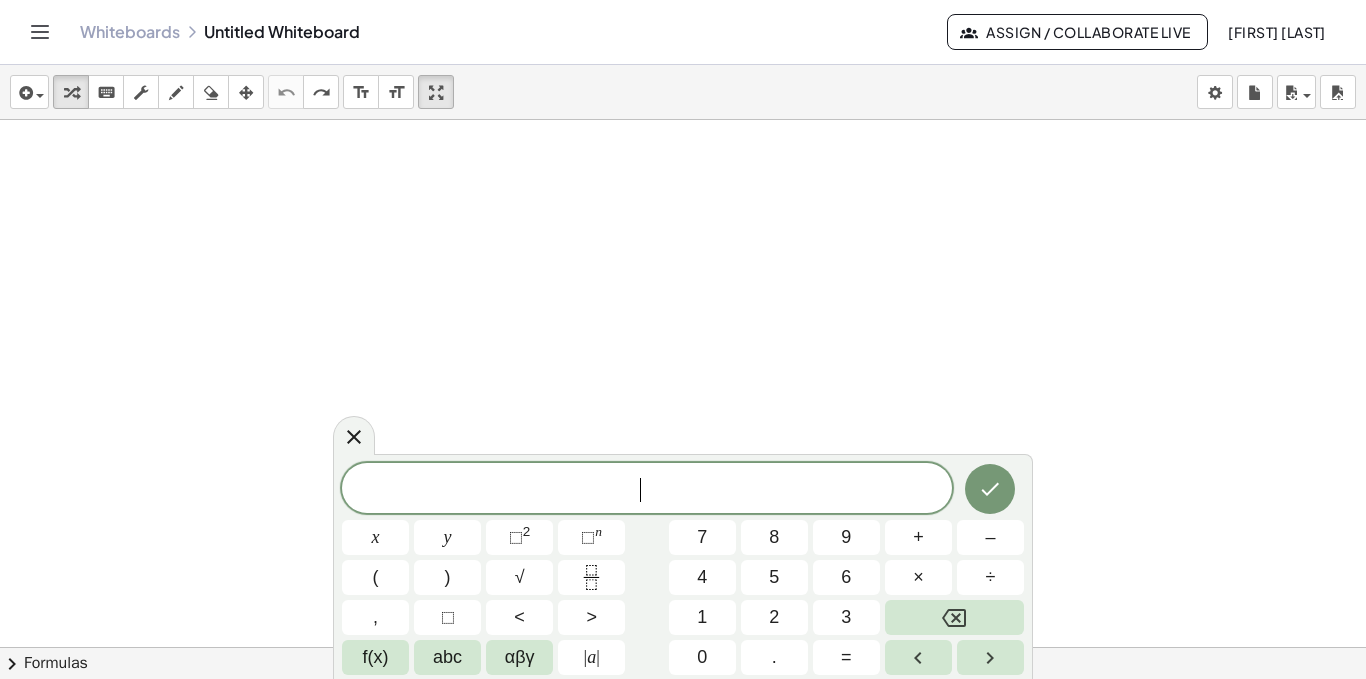 click on "​" 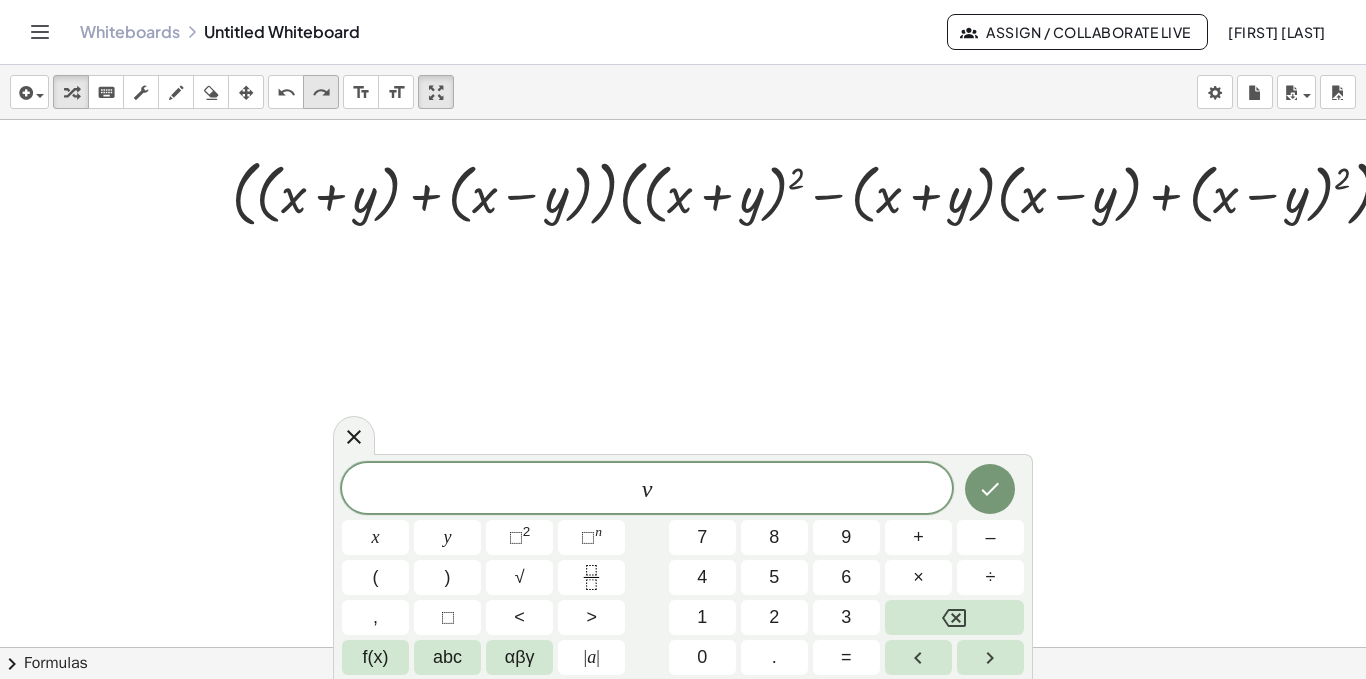 click on "redo" at bounding box center [321, 93] 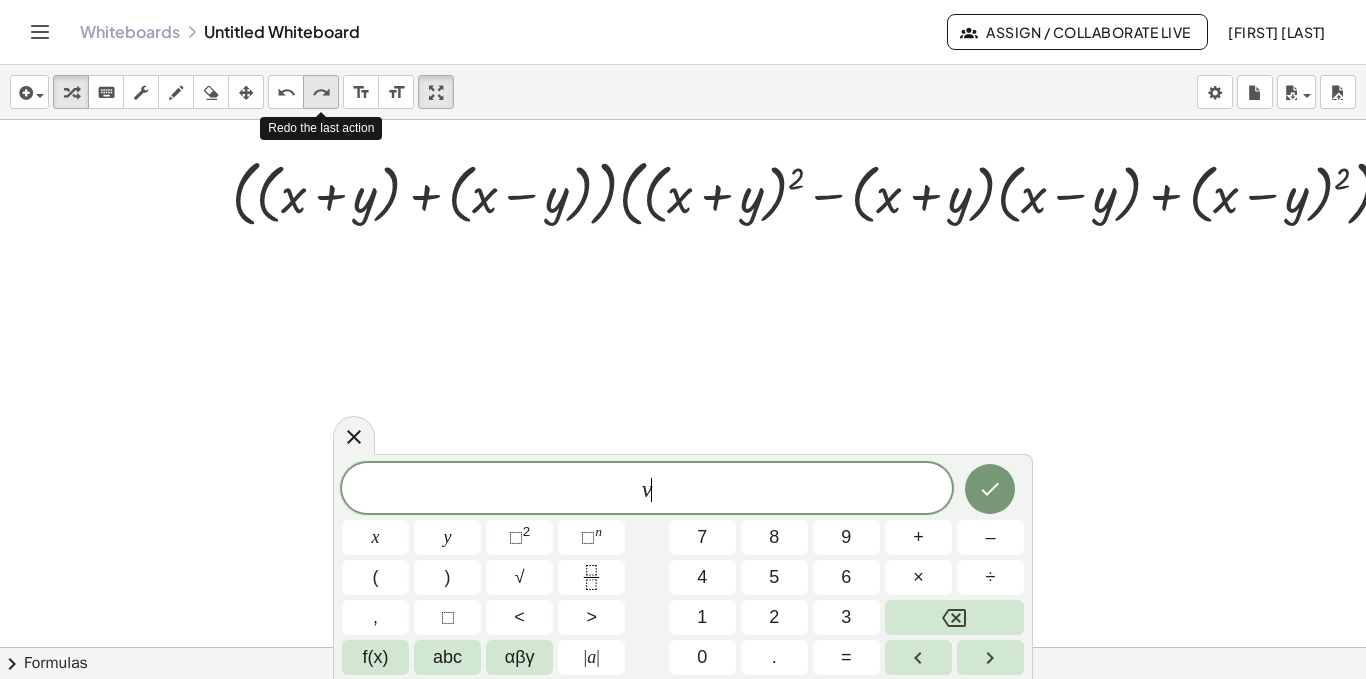click on "redo" at bounding box center (321, 93) 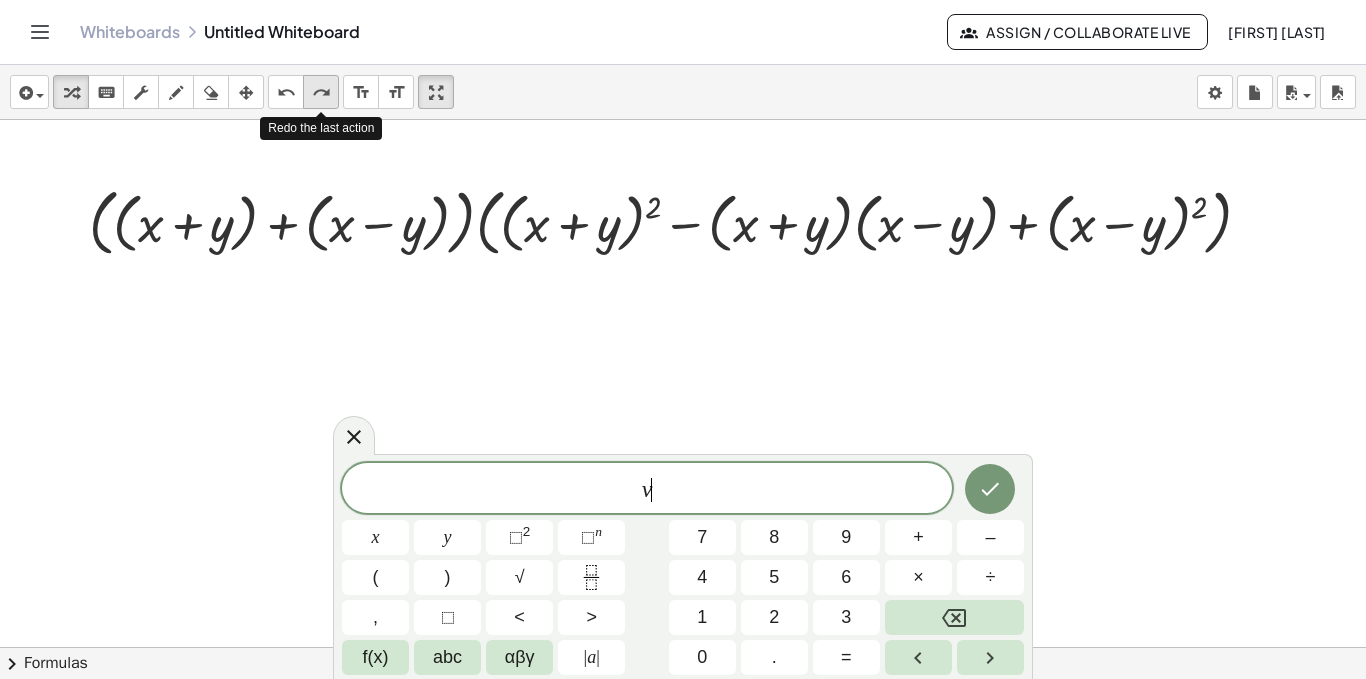 click on "redo" at bounding box center [321, 93] 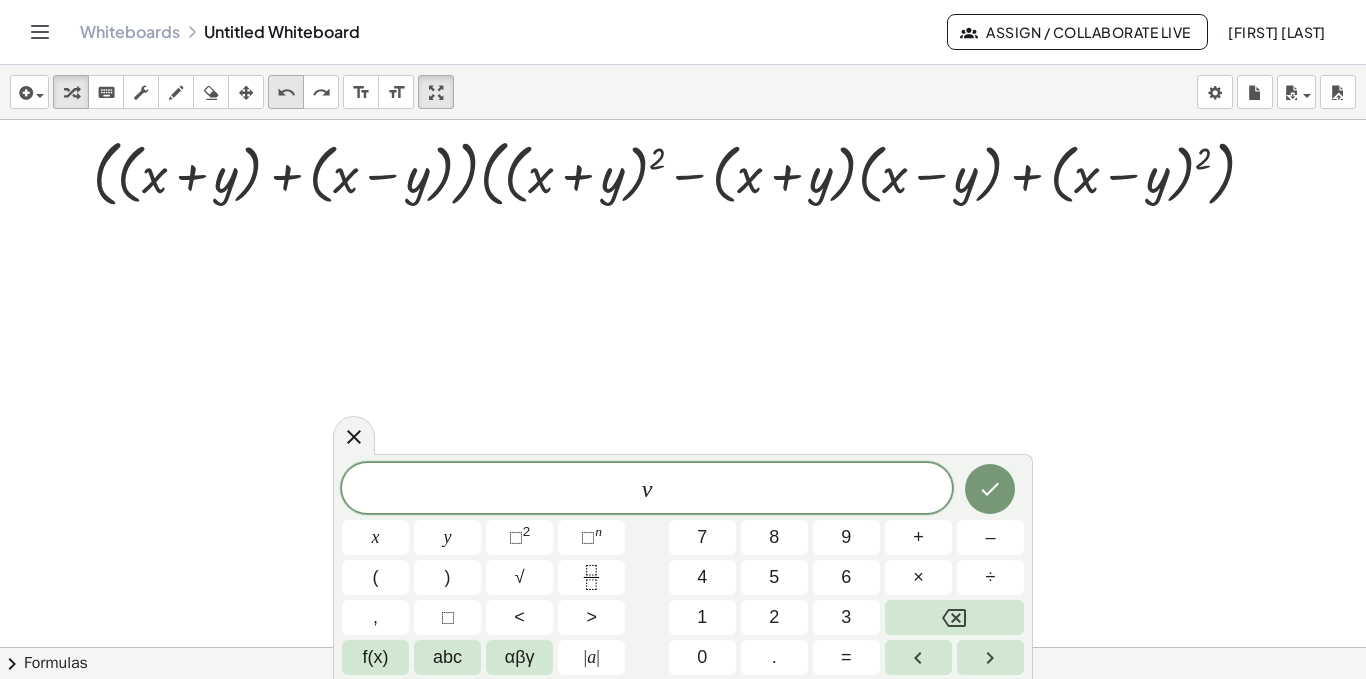 click on "undo" at bounding box center (286, 93) 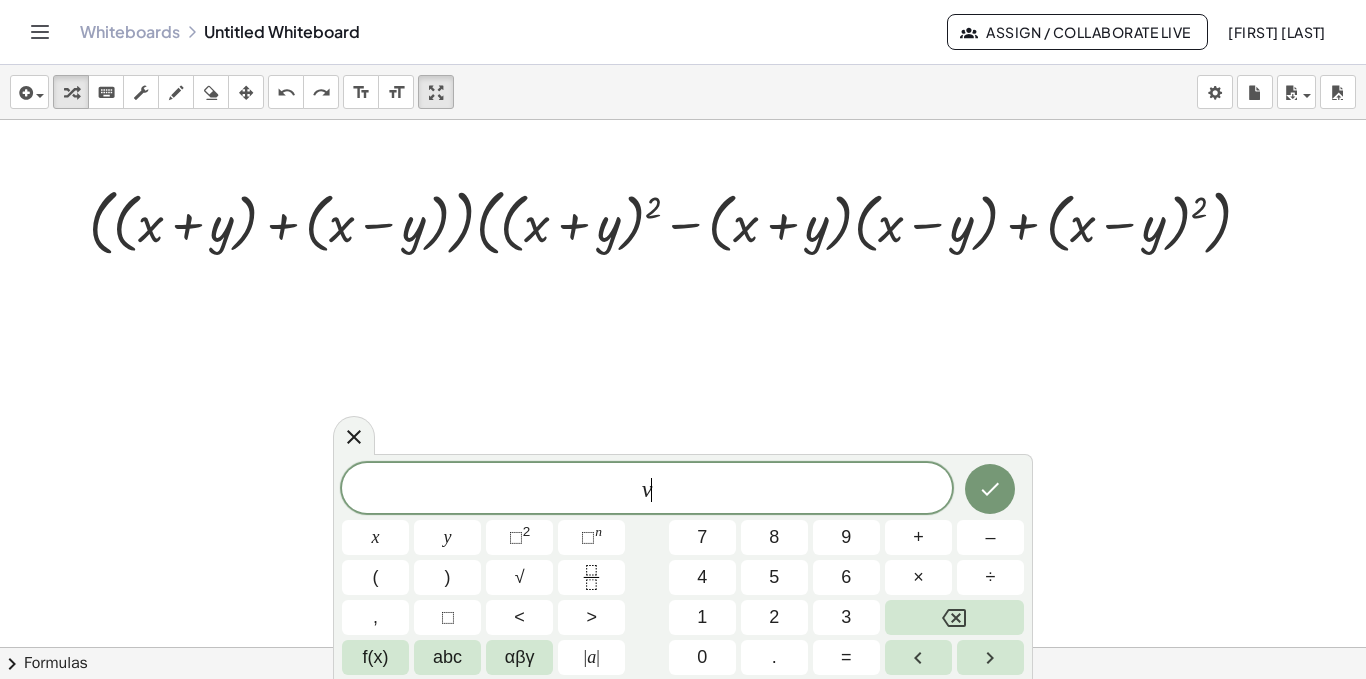 click on "v ​" at bounding box center [647, 490] 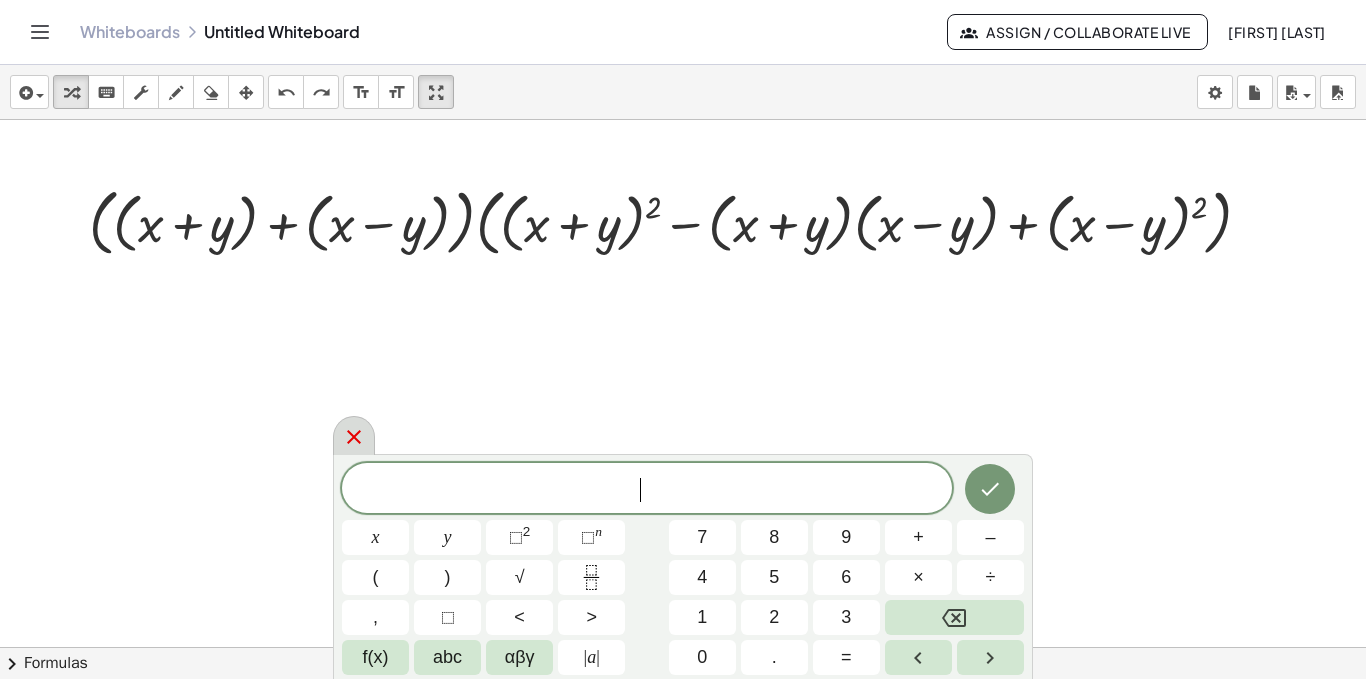 click 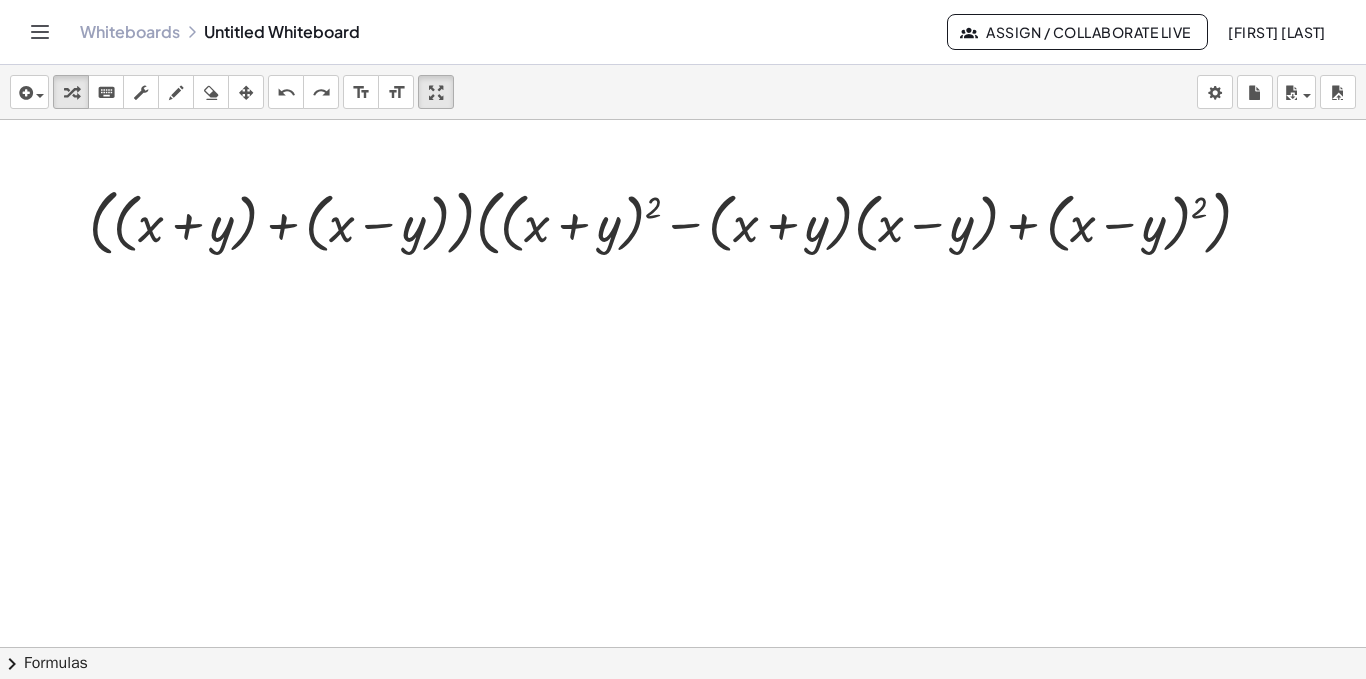 click on "insert select one: Math Expression Function Text Youtube Video Graphing Geometry Geometry 3D transform keyboard keypad scrub draw erase arrange undo undo redo redo format_size smaller format_size larger fullscreen load   save new settings" at bounding box center (683, 92) 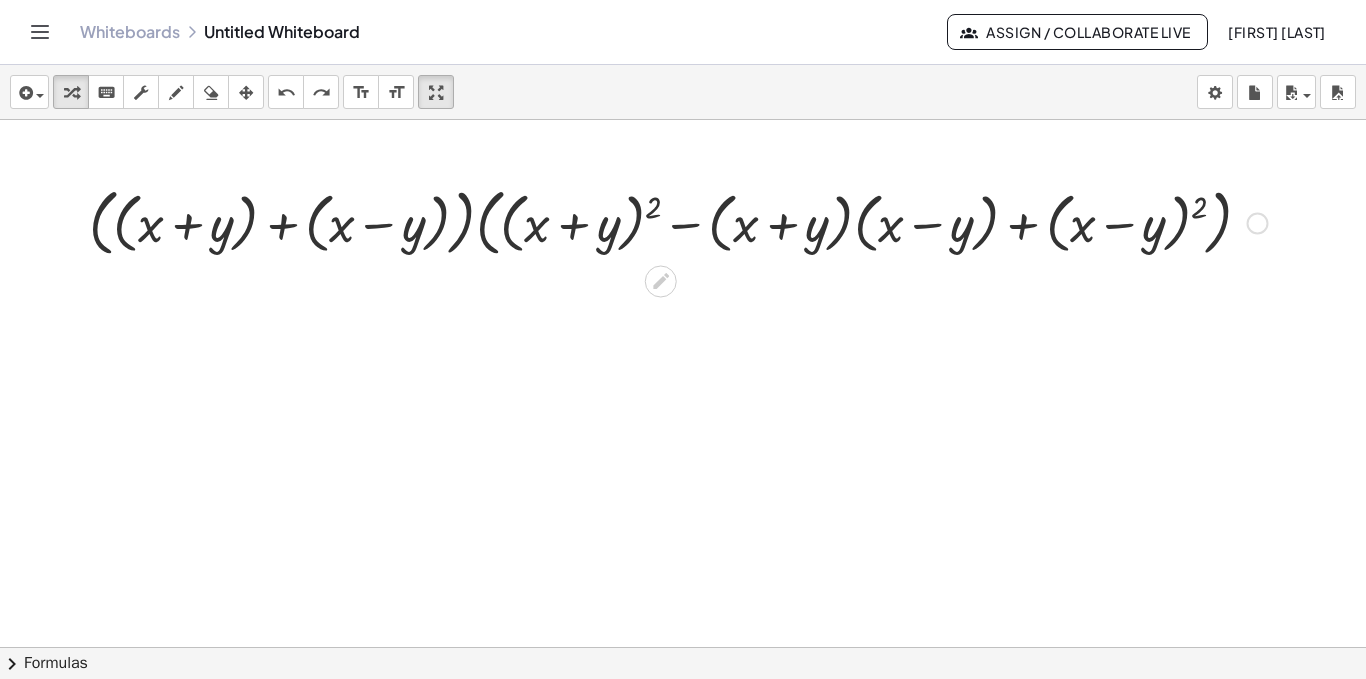 click at bounding box center (678, 221) 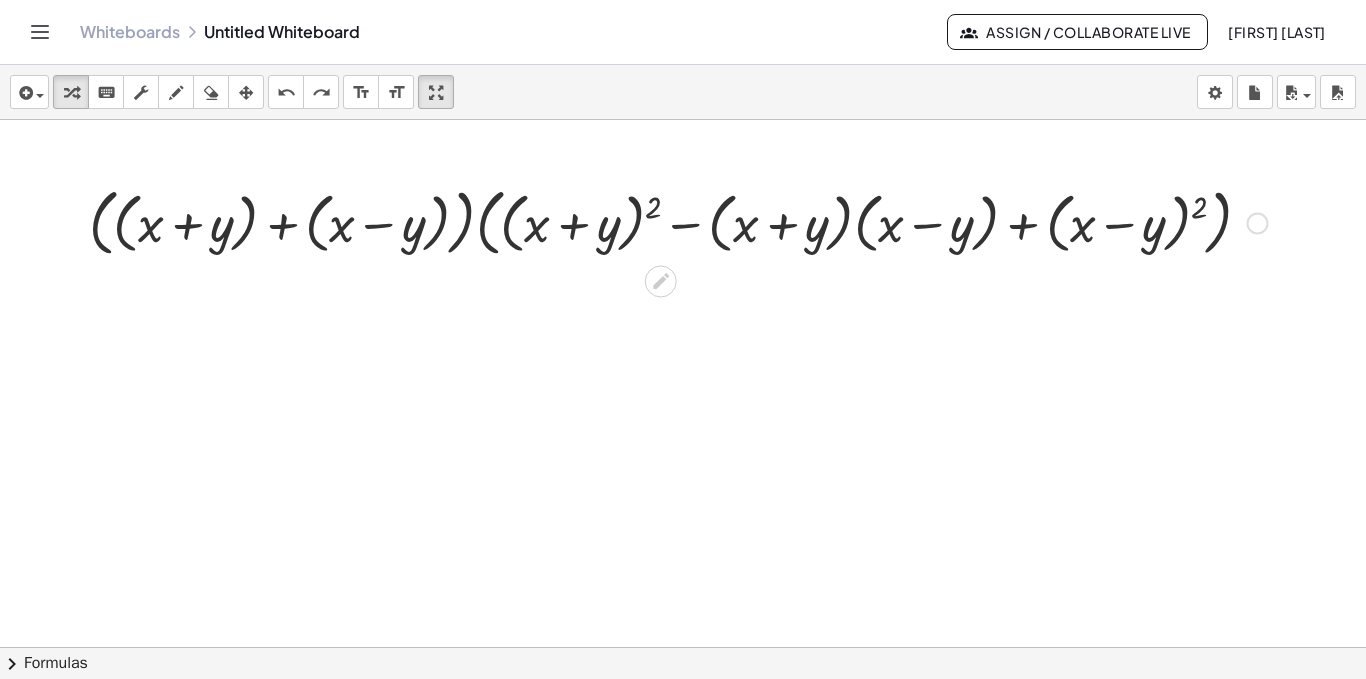 click at bounding box center [678, 221] 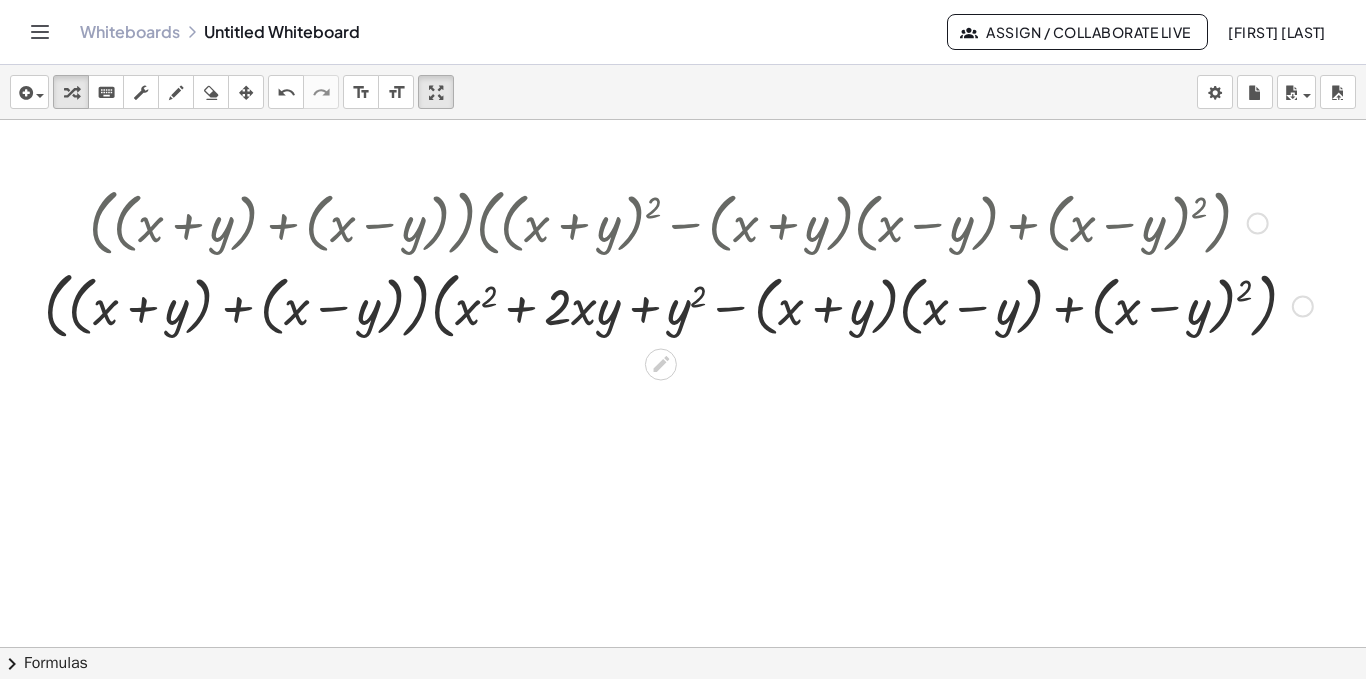 click at bounding box center [678, 304] 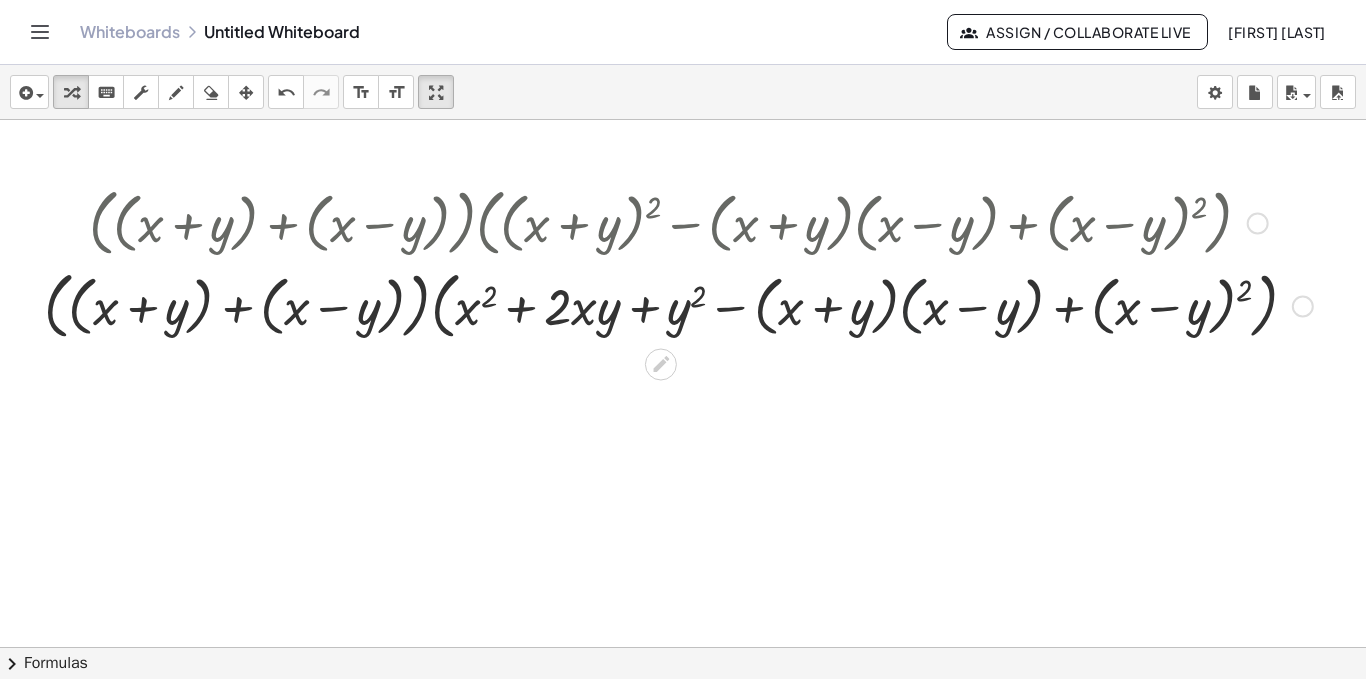 click at bounding box center (678, 304) 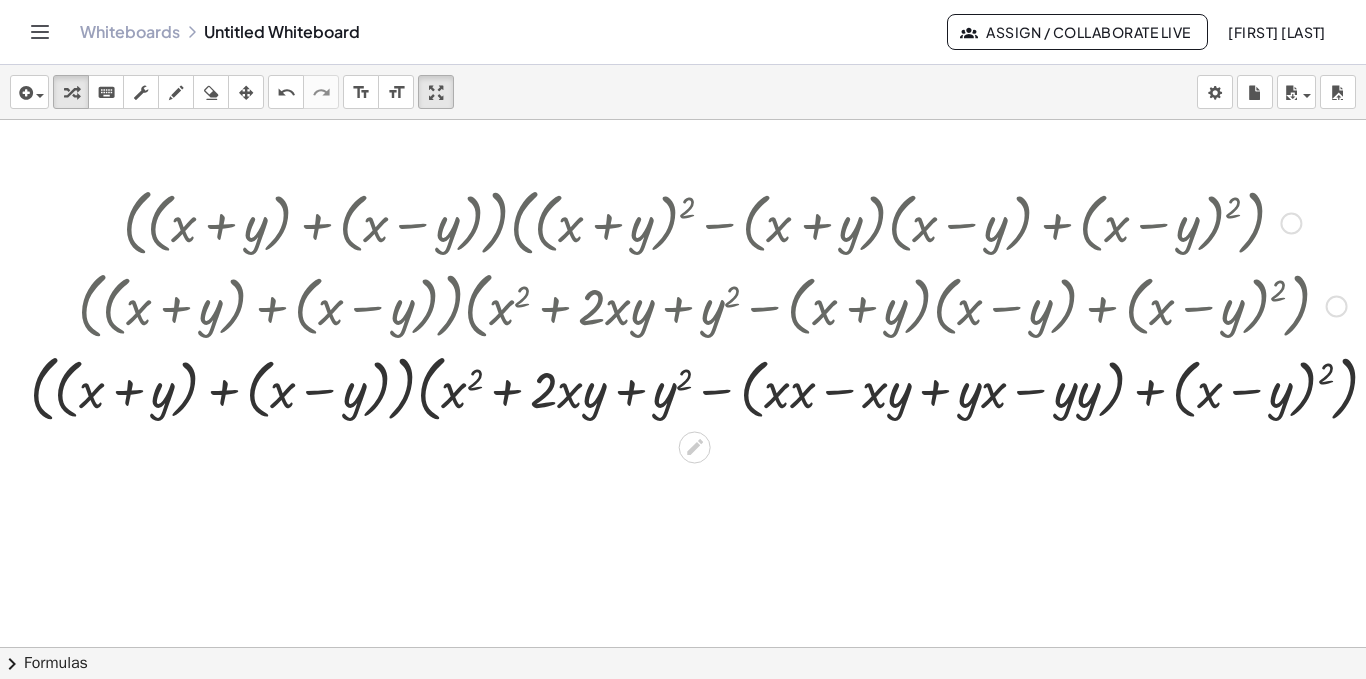 click at bounding box center (712, 387) 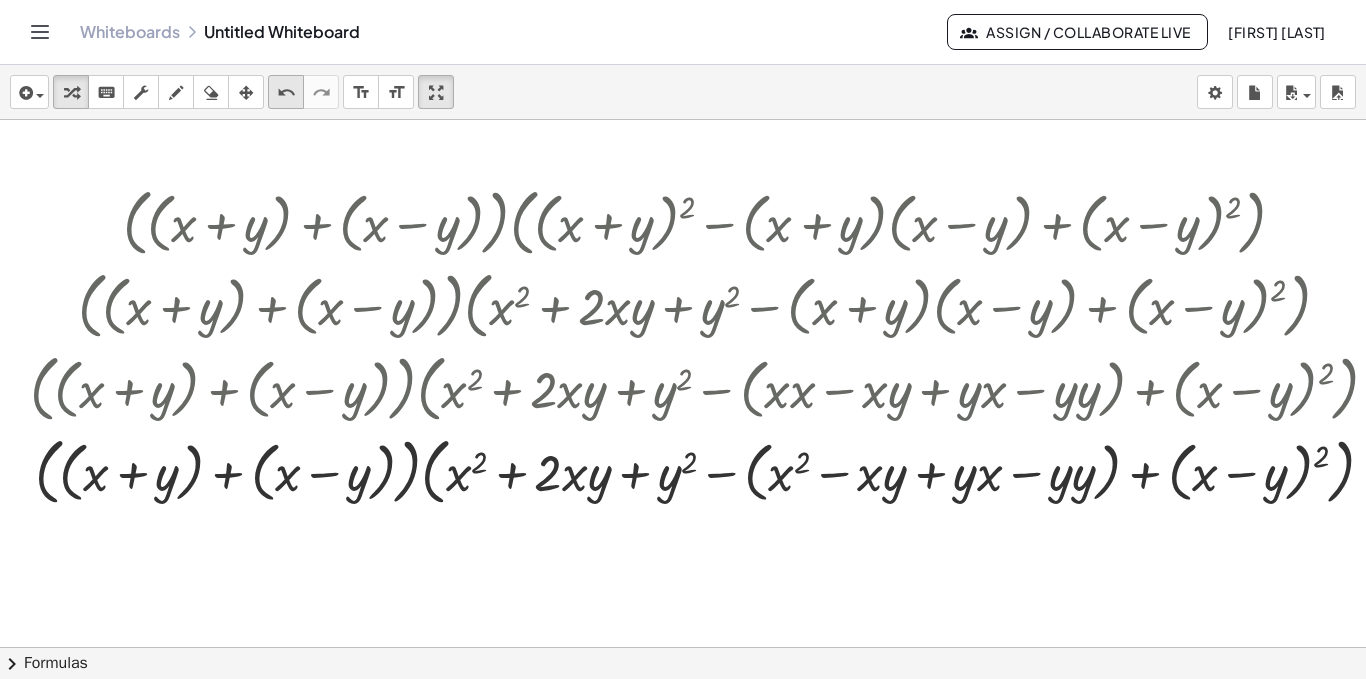 click on "undo" at bounding box center (286, 93) 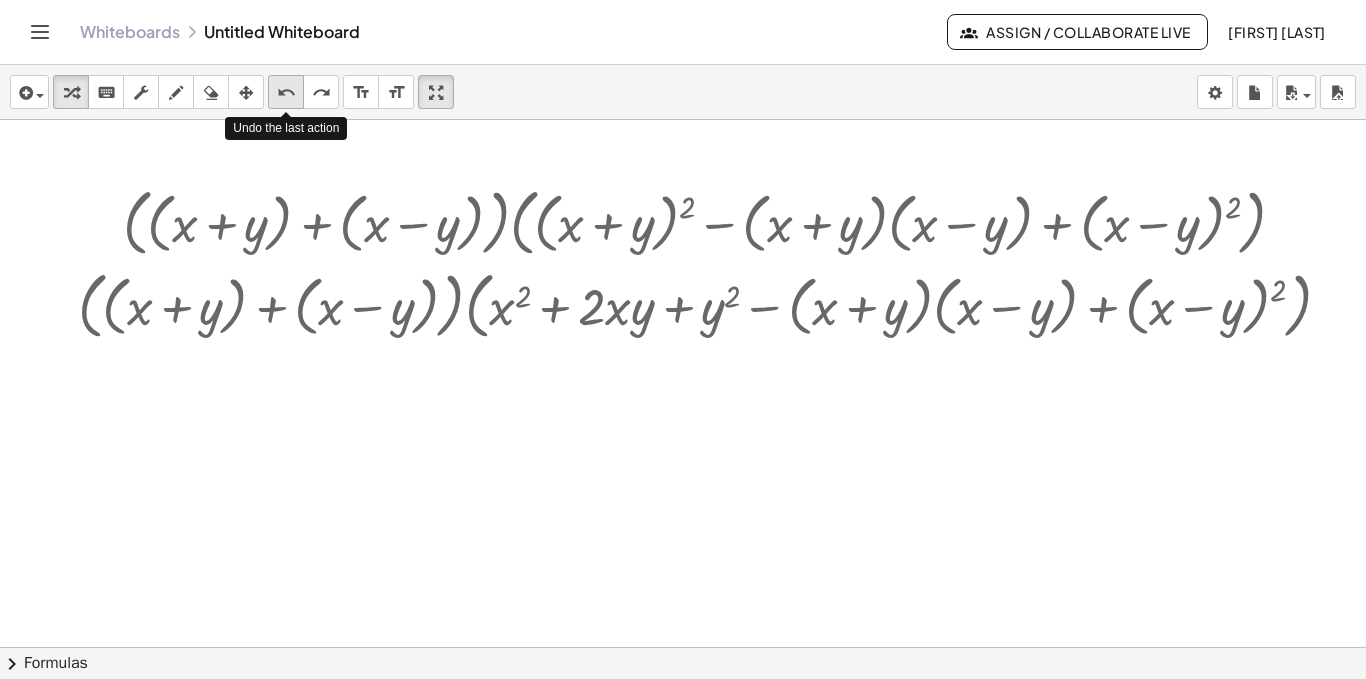 click on "undo" at bounding box center [286, 93] 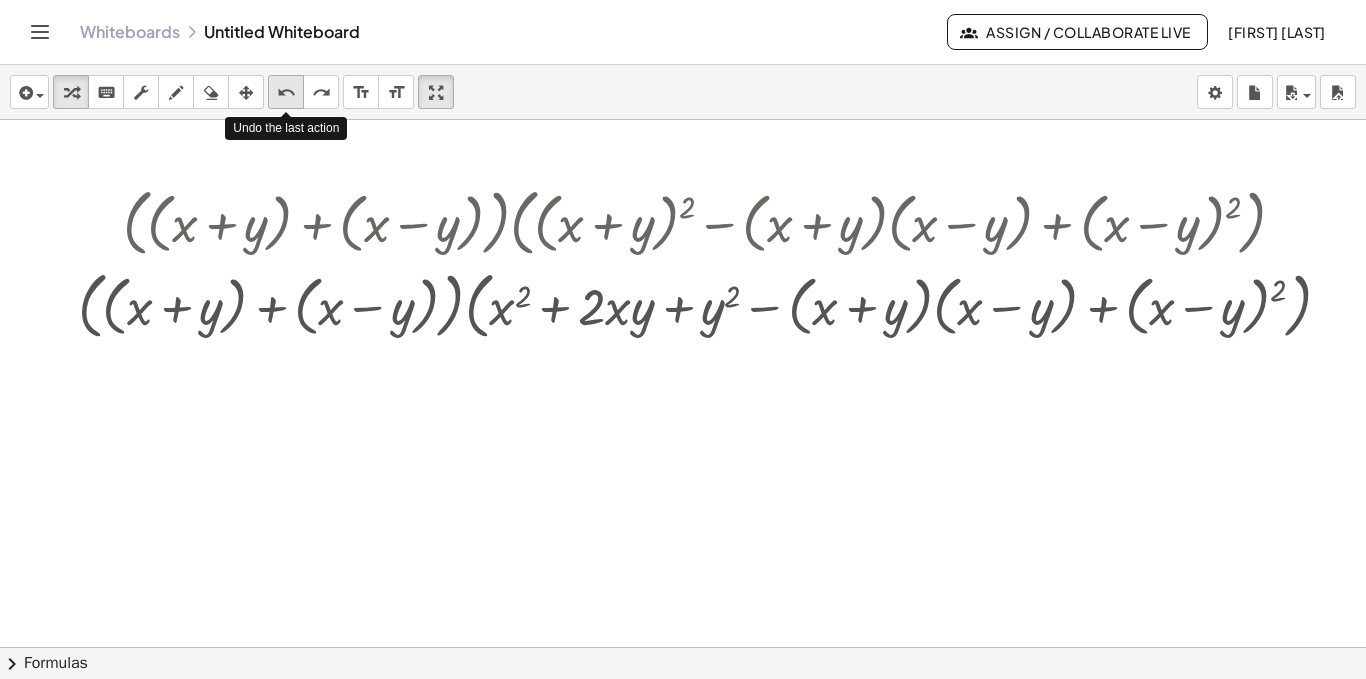 click on "undo" at bounding box center (286, 93) 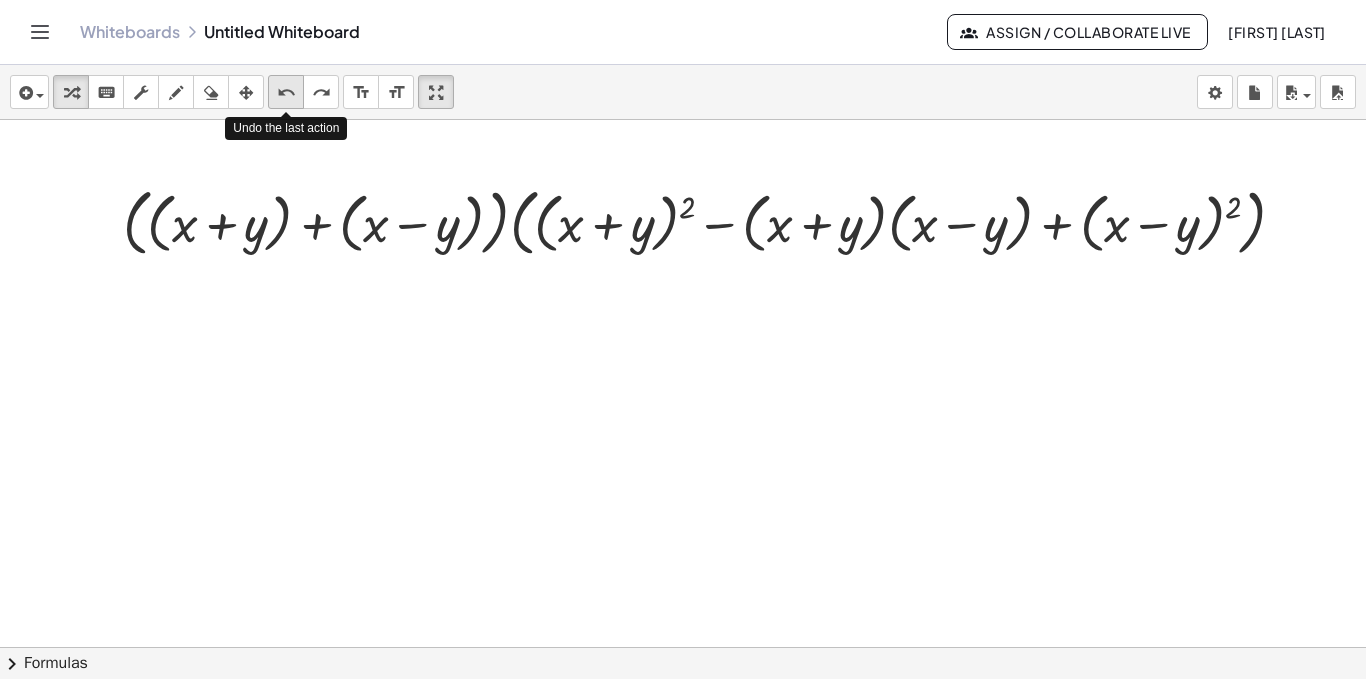 click on "undo" at bounding box center (286, 93) 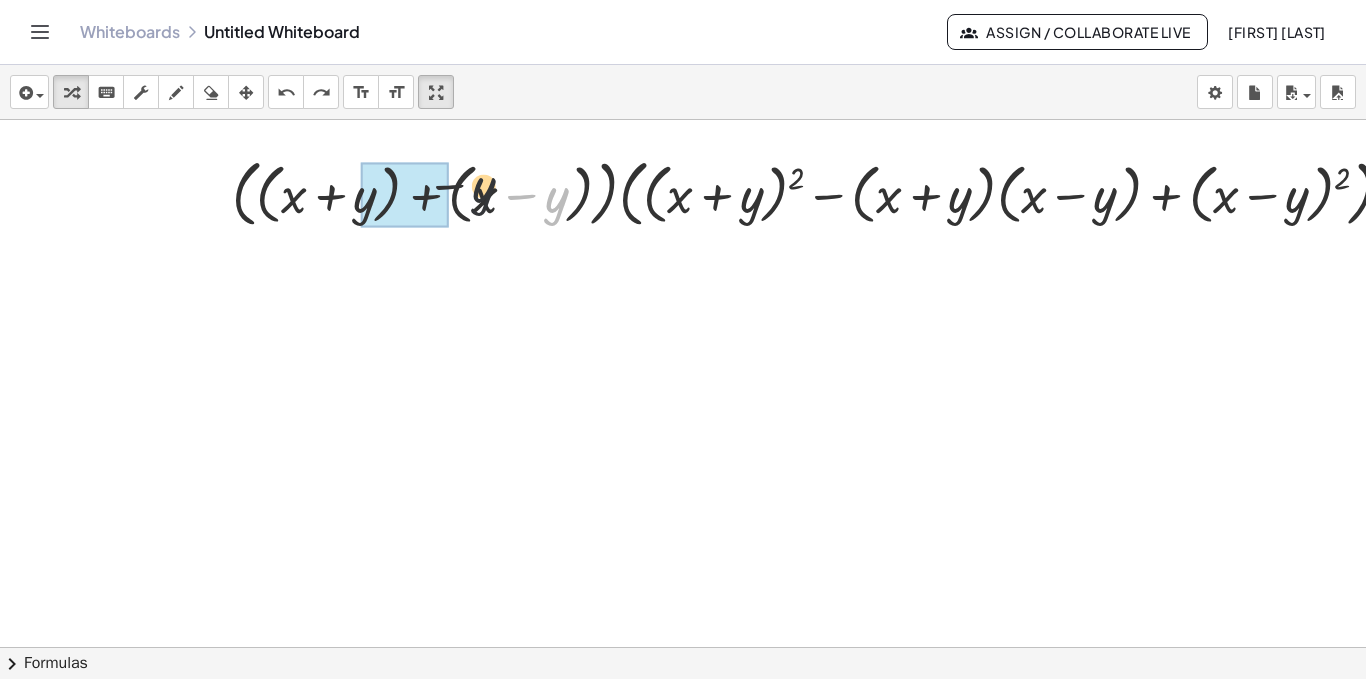 drag, startPoint x: 559, startPoint y: 197, endPoint x: 445, endPoint y: 180, distance: 115.260574 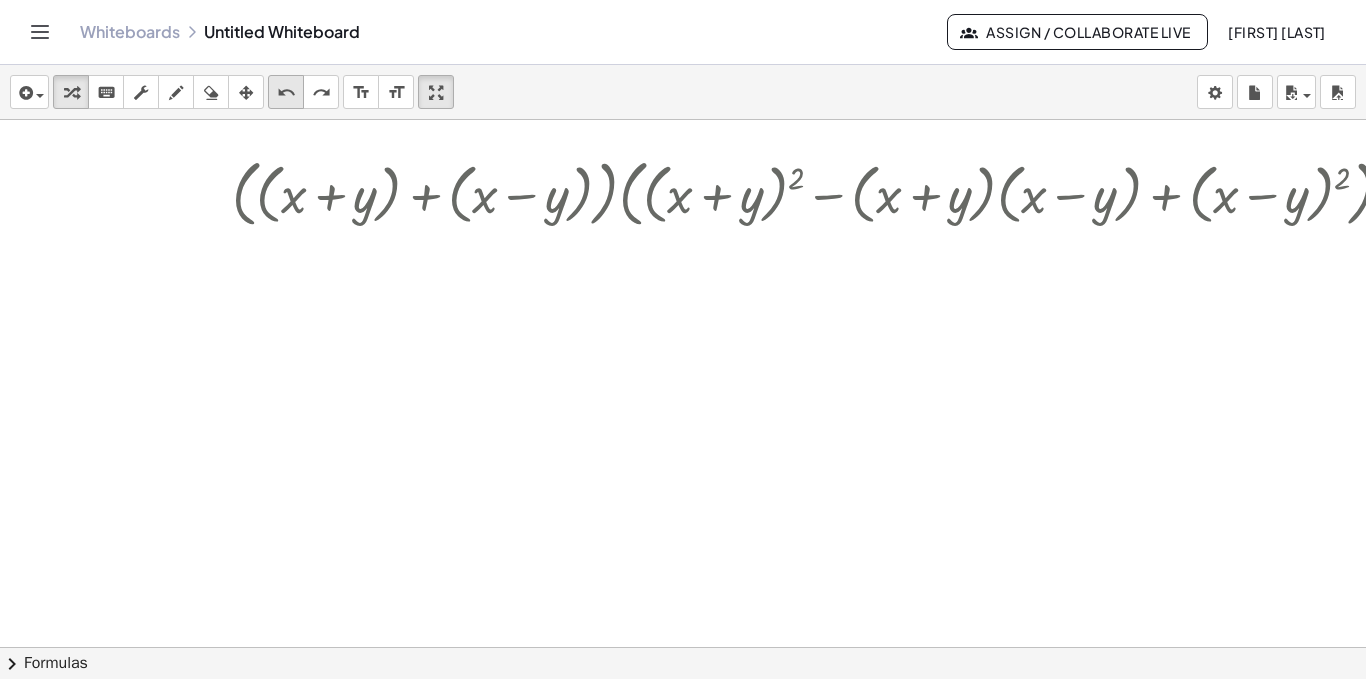 click on "undo" at bounding box center [286, 93] 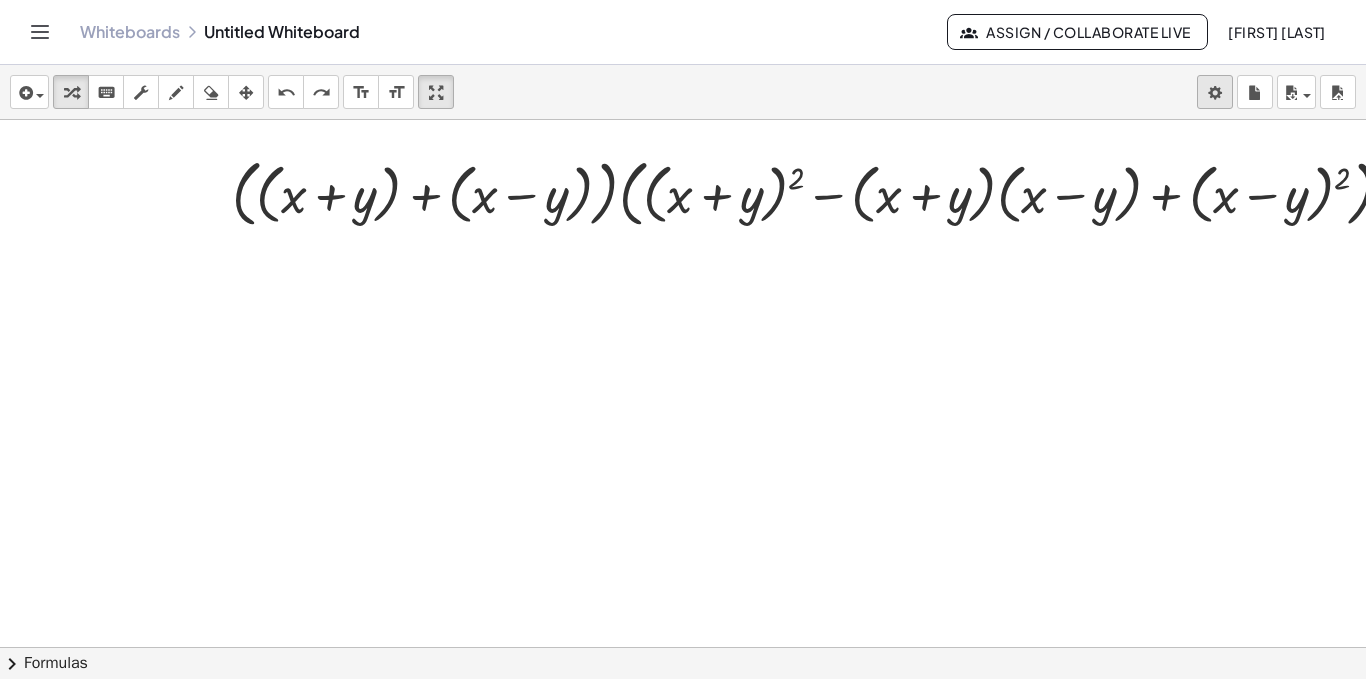click on "Graspable Math Activities Get Started Activity Bank Assigned Work Classes Whiteboards Go Premium! Reference Account v1.28.2 | Privacy policy © [YEAR] | Graspable, Inc. Whiteboards Untitled Whiteboard Assign / Collaborate Live  [FIRST] [LAST]   insert select one: Math Expression Function Text Youtube Video Graphing Geometry Geometry 3D transform keyboard keypad scrub draw erase arrange undo undo redo redo format_size smaller format_size larger fullscreen load   save new settings · ( + ( + x + y ) + ( + x − y ) ) · ( + ( + x + y ) 2 − · ( + x + y ) · ( + x − y ) + ( + x − y ) 2 ) Try to double tap. × chevron_right  Formulas
Drag one side of a formula onto a highlighted expression on the canvas to apply it.
Quadratic Formula
+ · a · x 2 + · b · x + c = 0
⇔
x = · ( − b ± 2 √ ( + b 2 − · 4 · a · c ) ) · 2 · a
+ x 2 +" at bounding box center [683, 339] 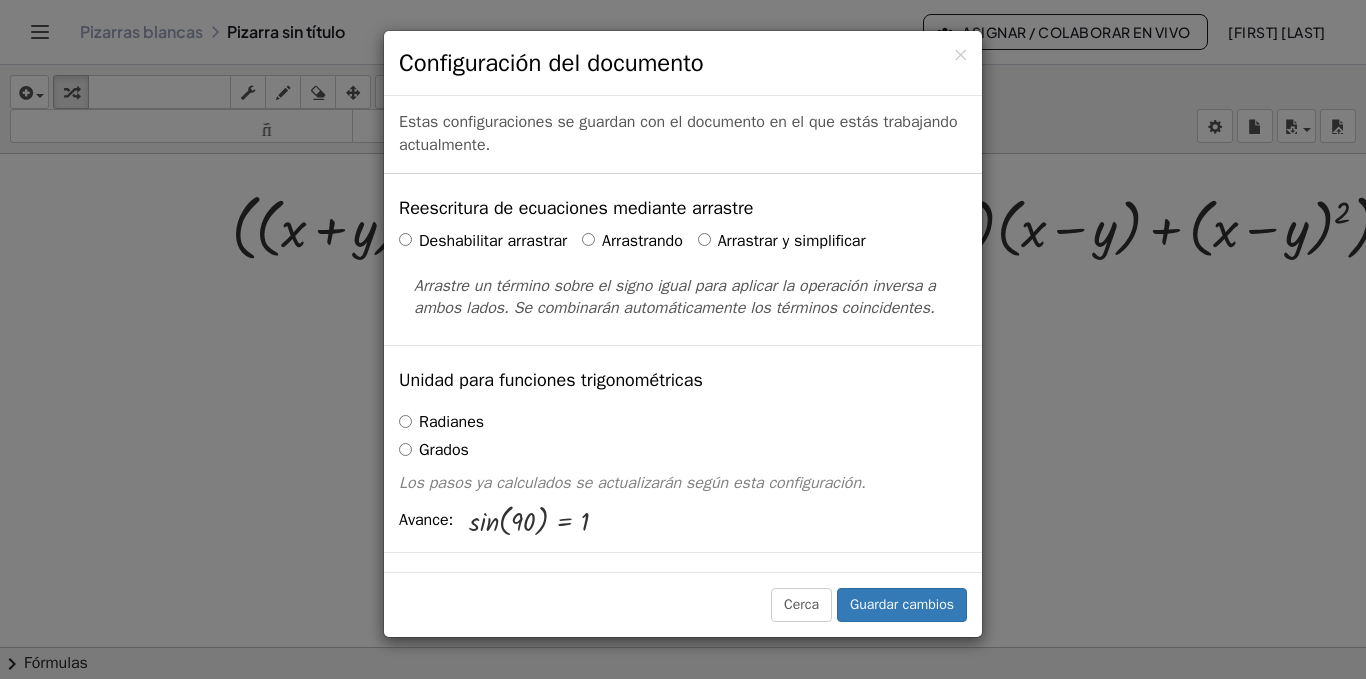 drag, startPoint x: 561, startPoint y: 208, endPoint x: 561, endPoint y: 219, distance: 11 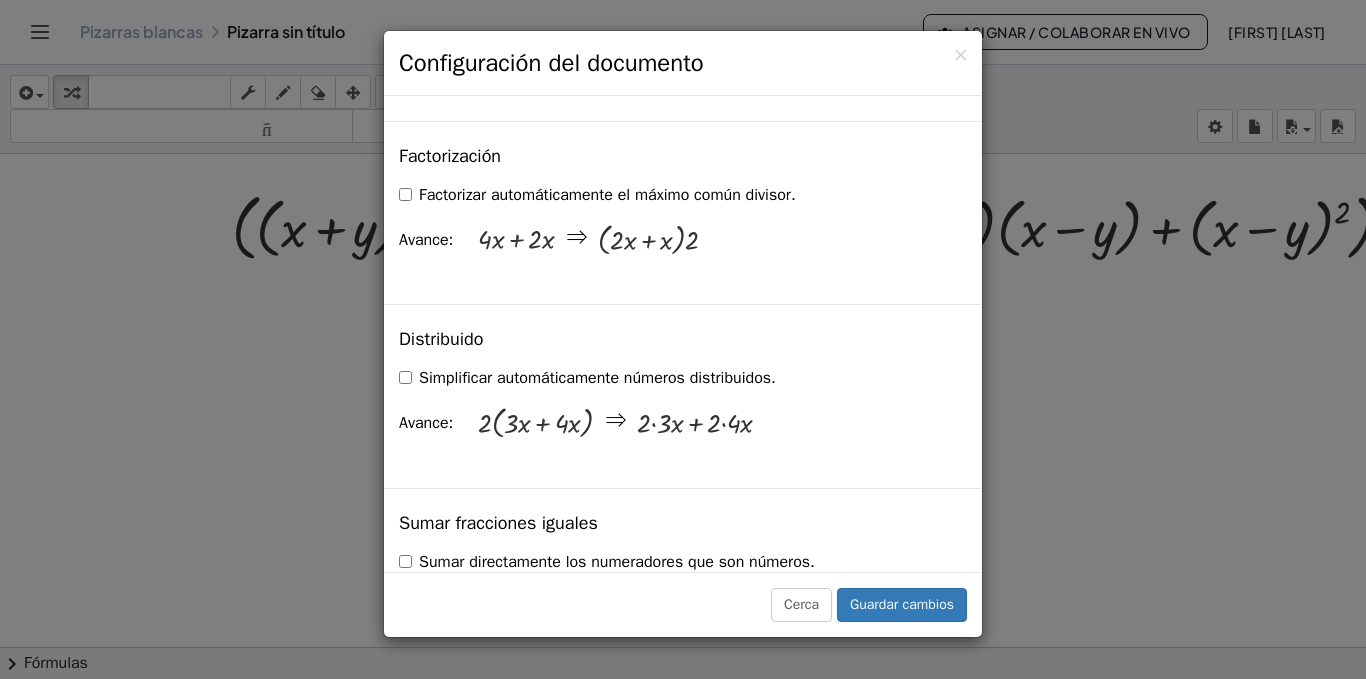 scroll, scrollTop: 1393, scrollLeft: 0, axis: vertical 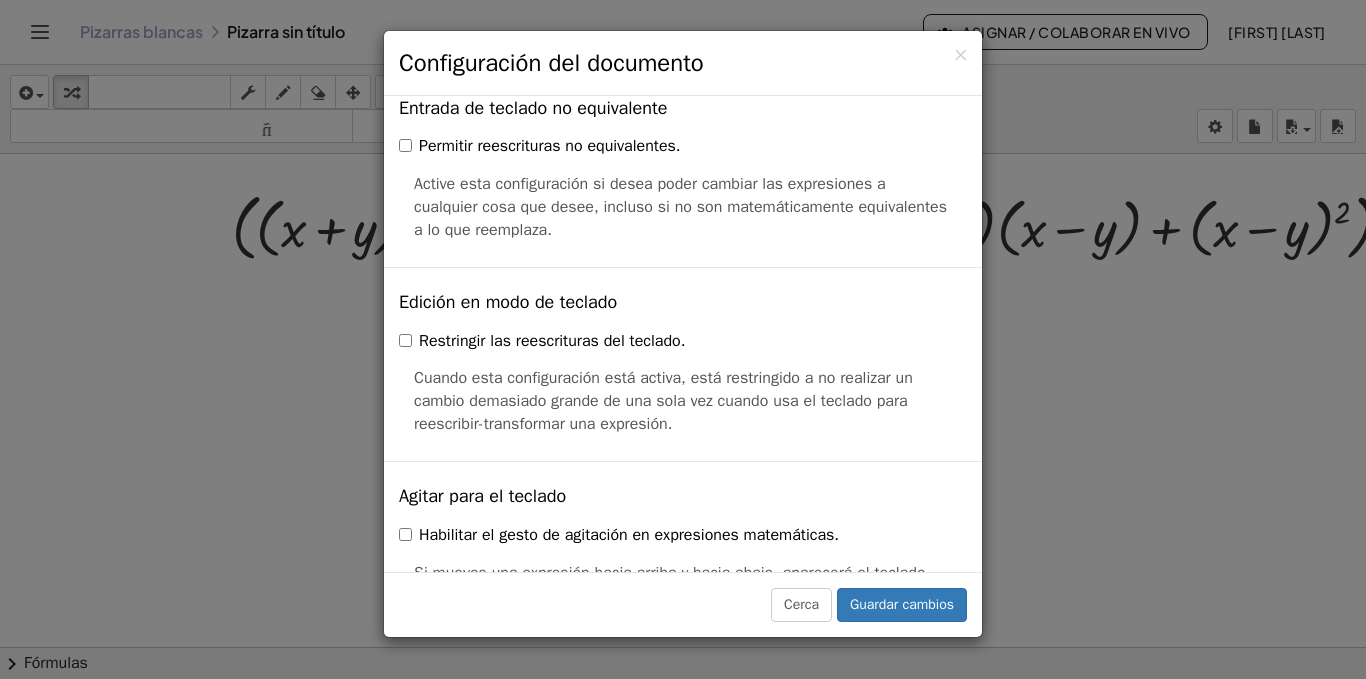 click on "Restringir las reescrituras del teclado." at bounding box center (542, 341) 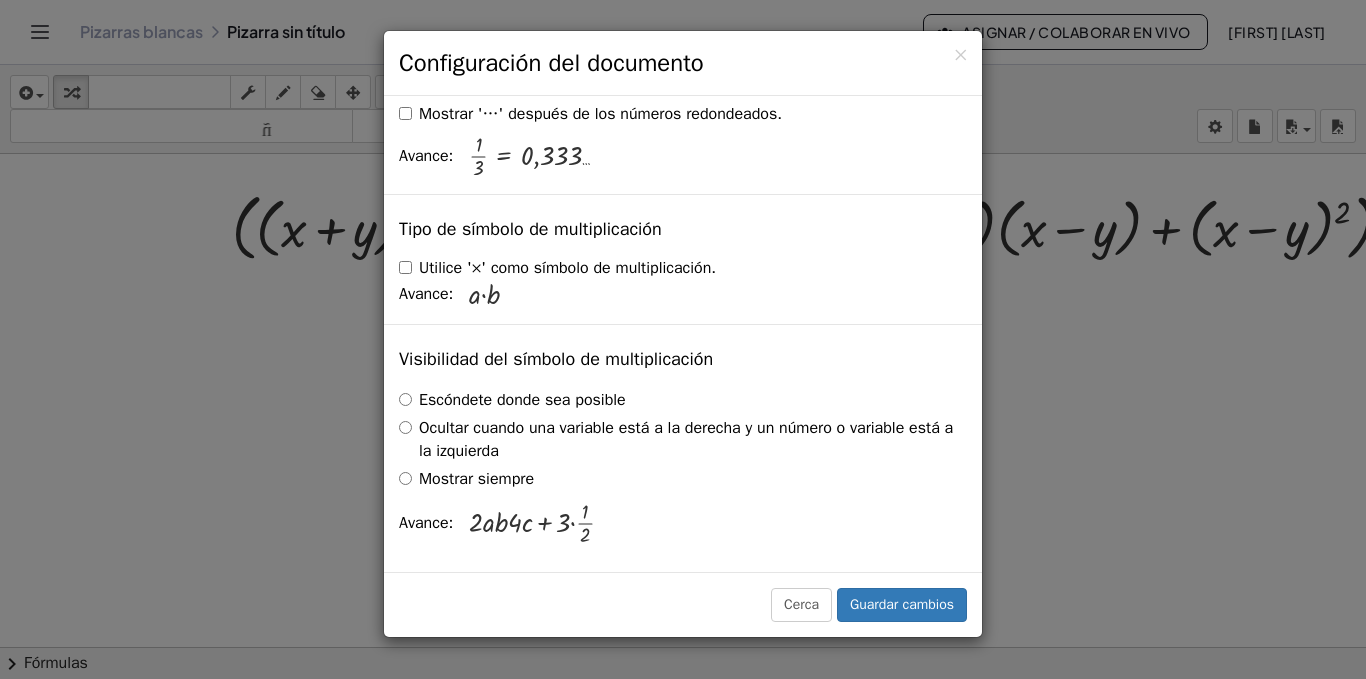 scroll, scrollTop: 4955, scrollLeft: 0, axis: vertical 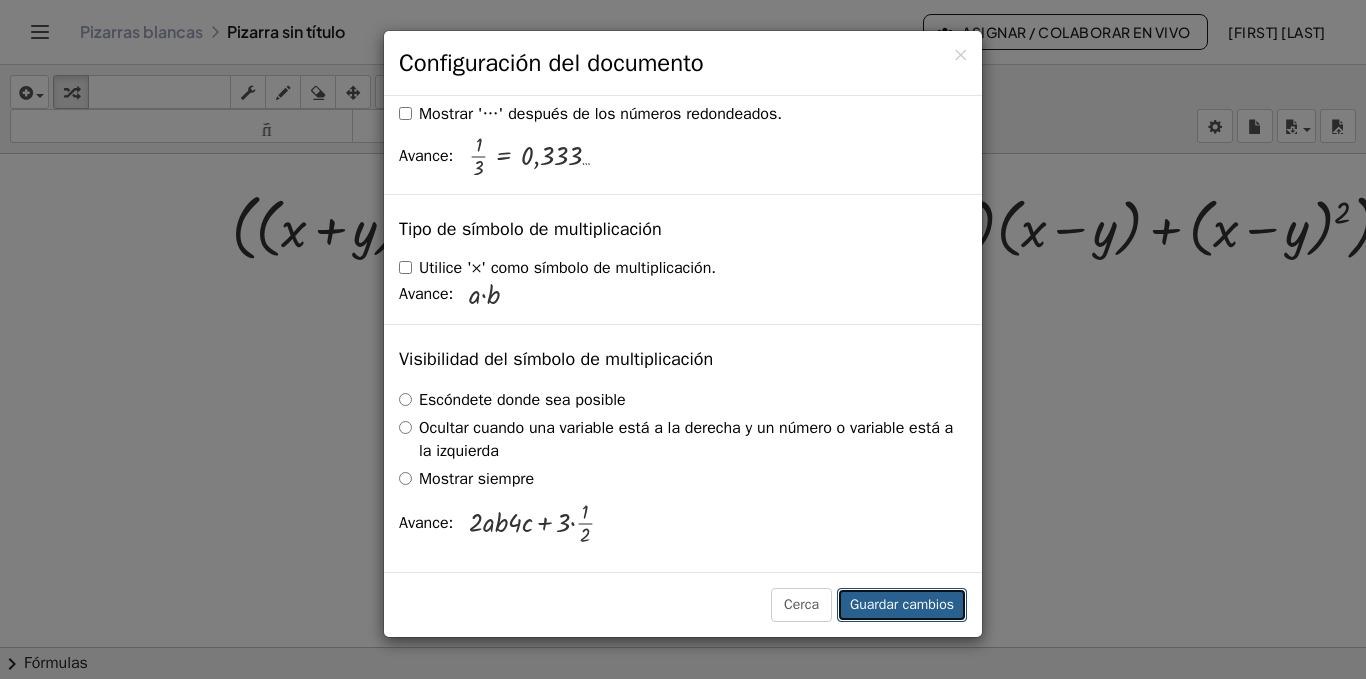 click on "Guardar cambios" at bounding box center (902, 604) 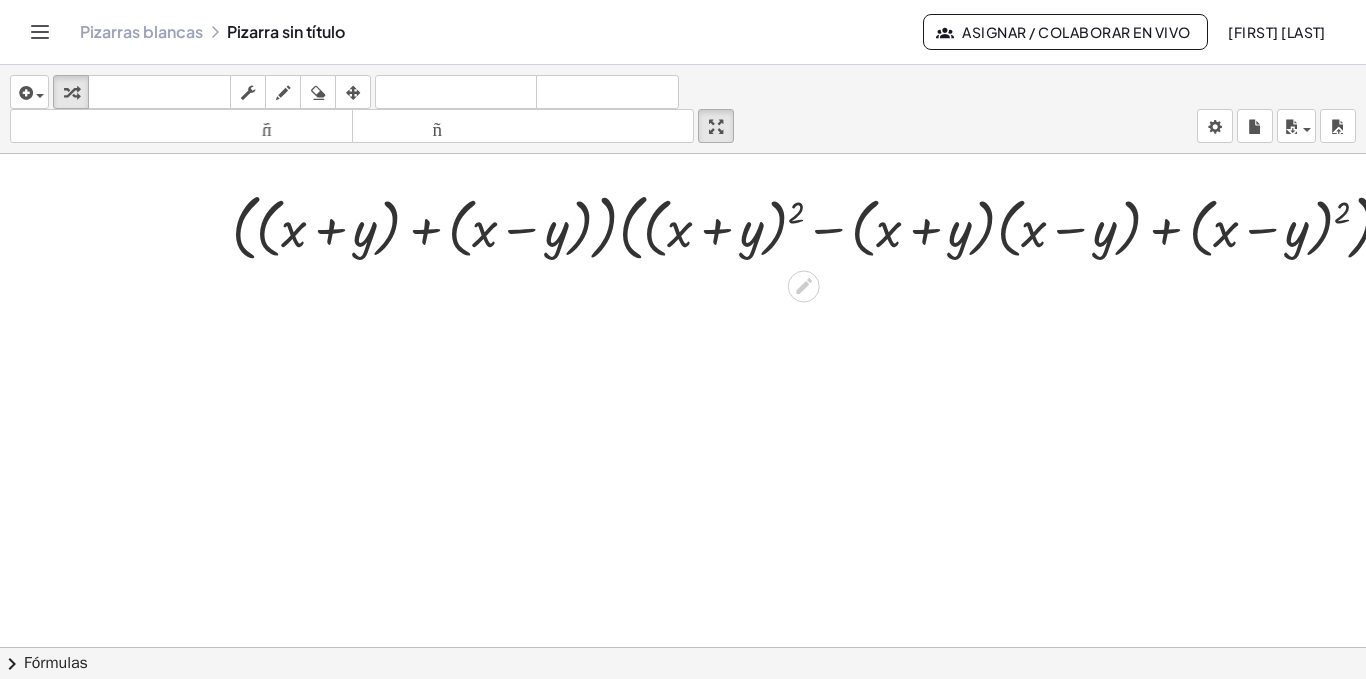 click at bounding box center [821, 226] 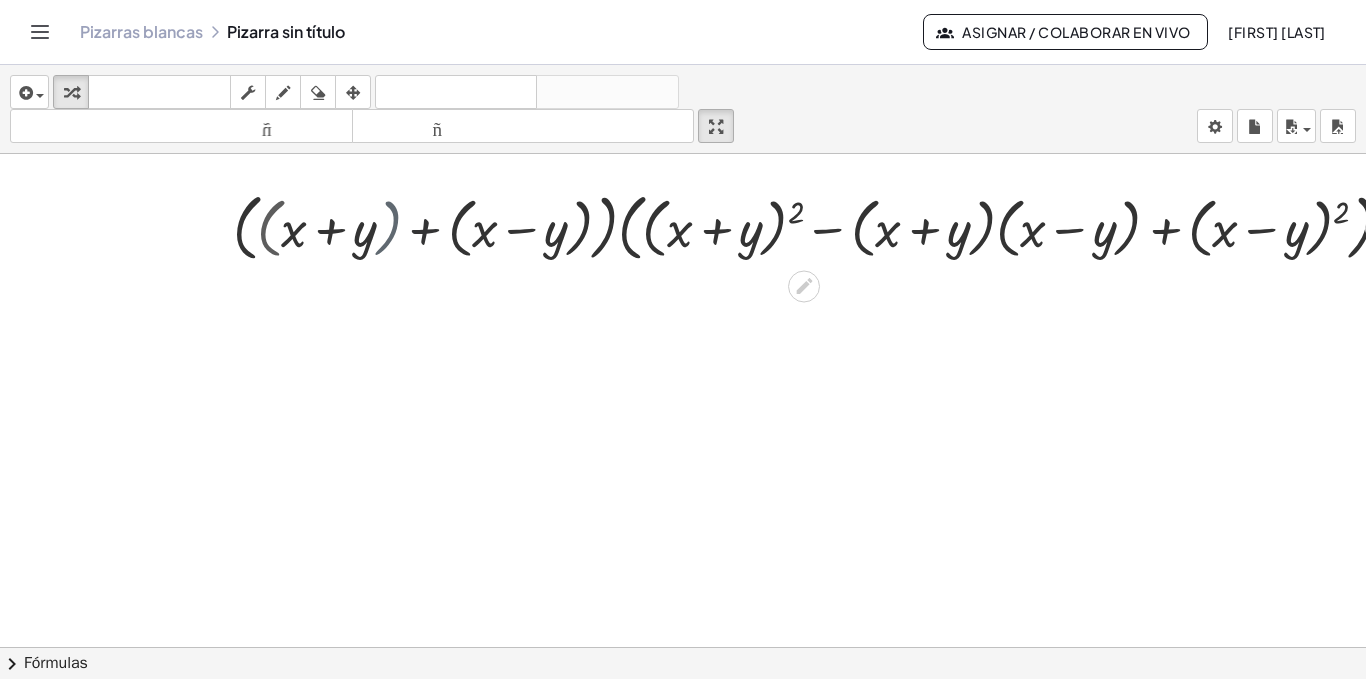 click at bounding box center [821, 226] 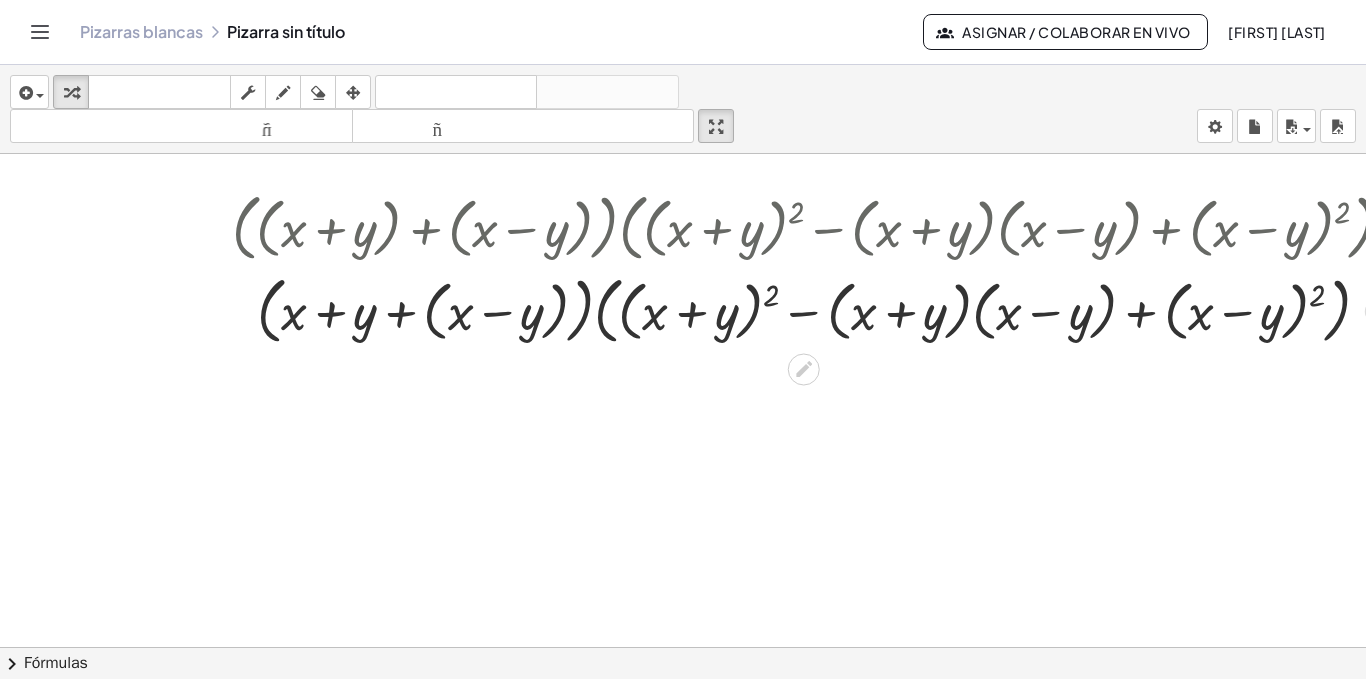 click at bounding box center (821, 309) 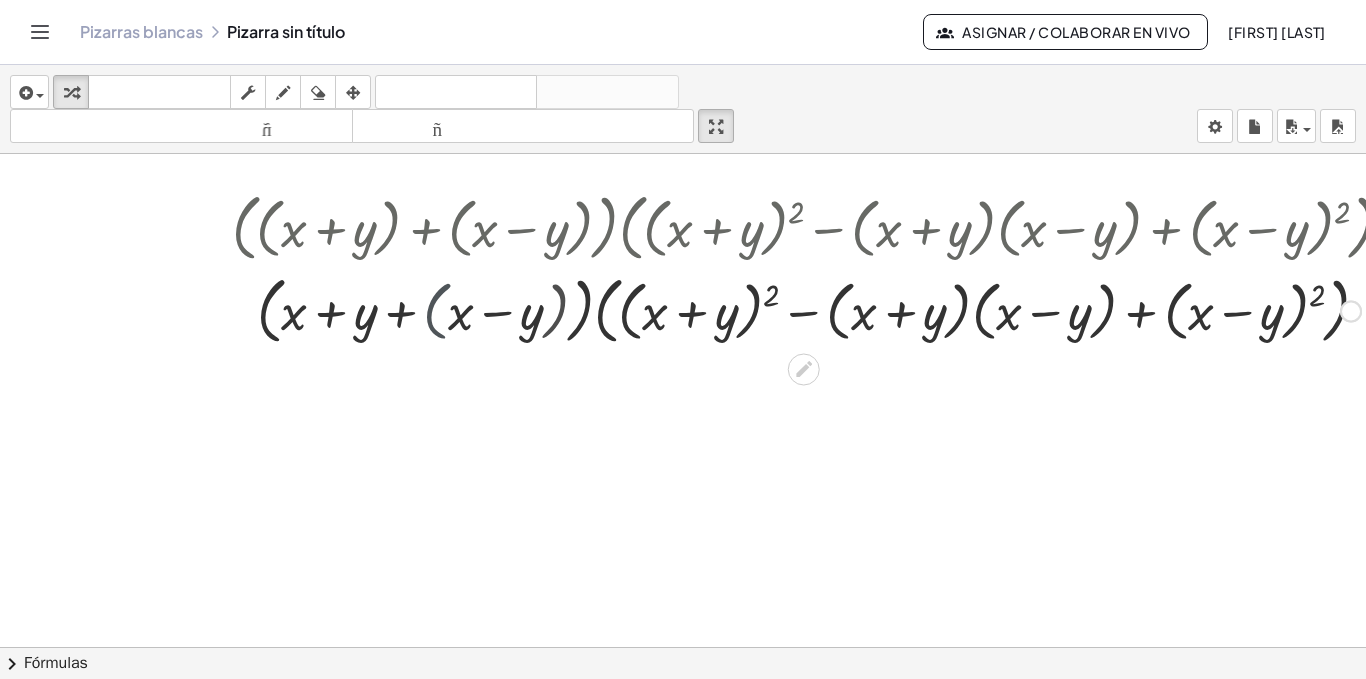 click at bounding box center [821, 309] 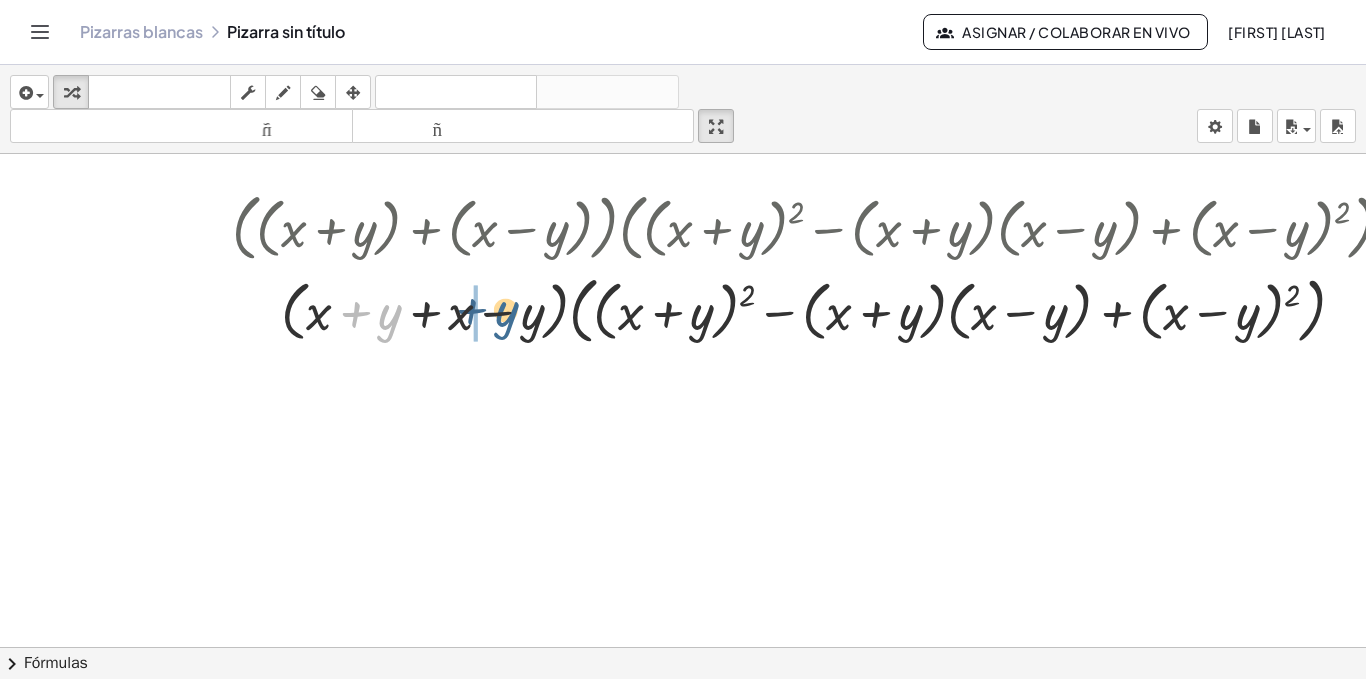 drag, startPoint x: 389, startPoint y: 324, endPoint x: 515, endPoint y: 321, distance: 126.035706 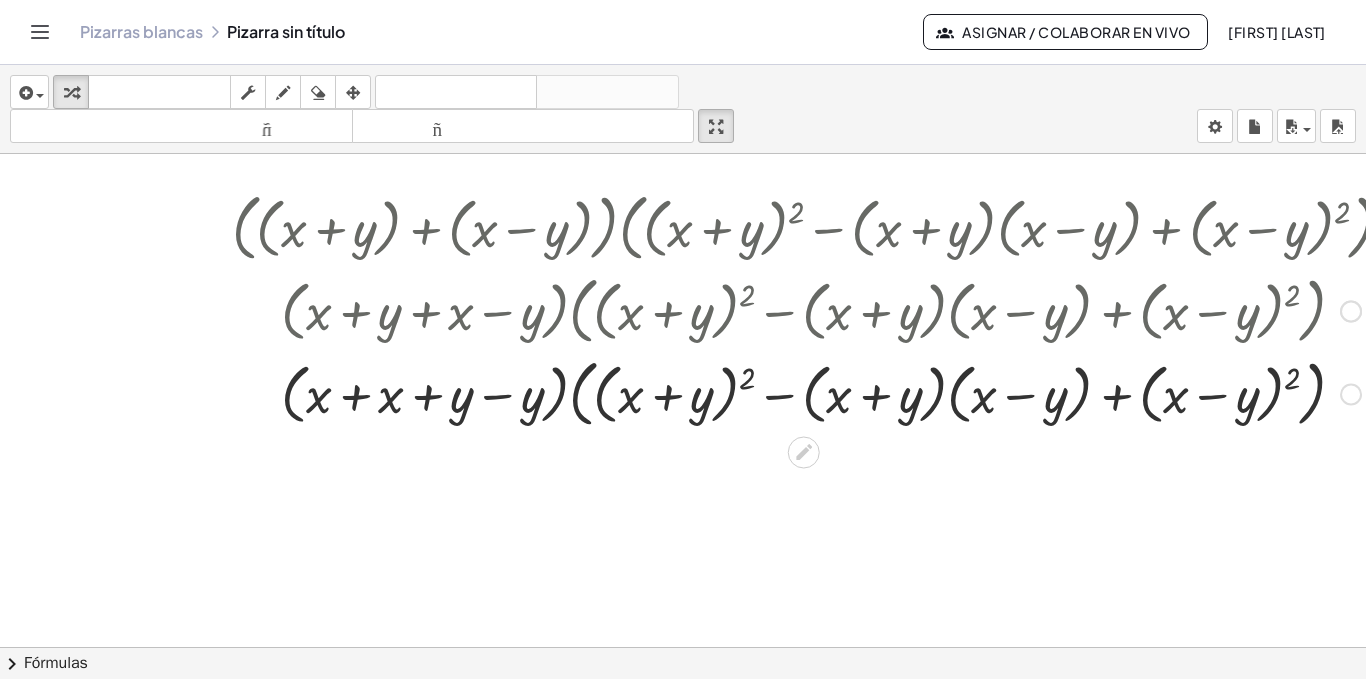 click at bounding box center (821, 392) 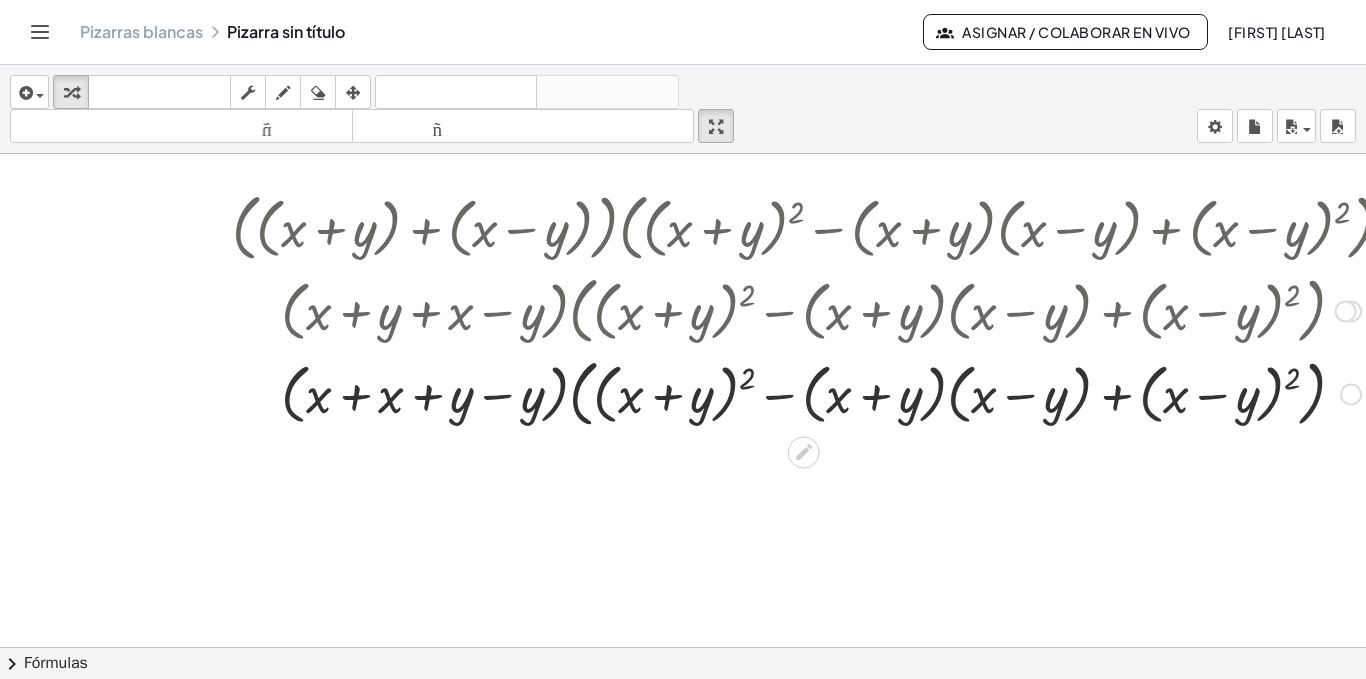 click at bounding box center (821, 392) 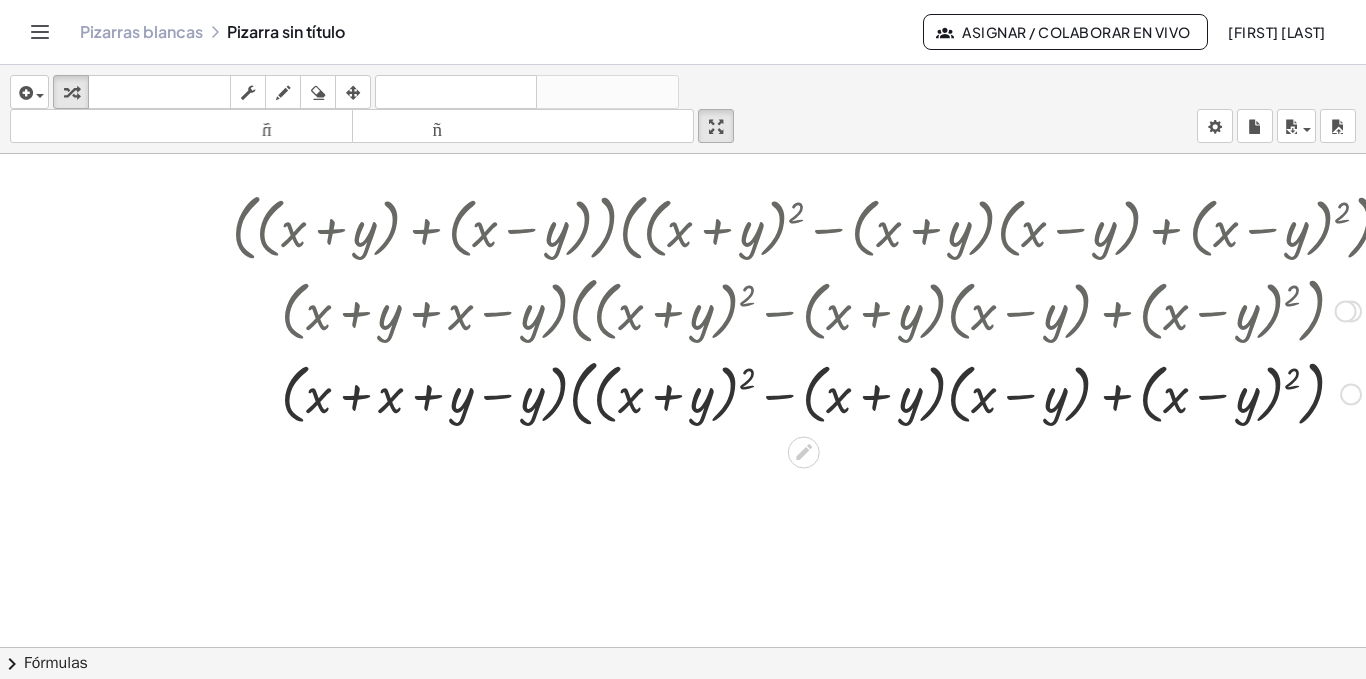 click at bounding box center [821, 392] 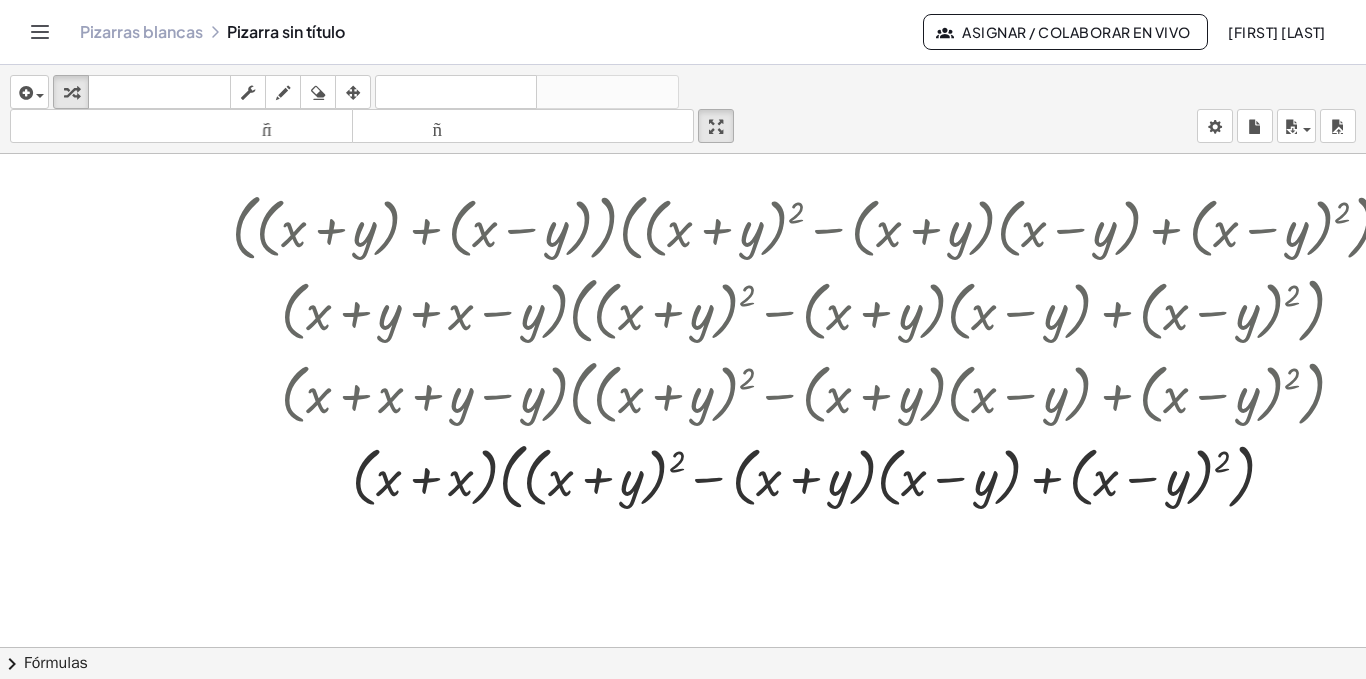 click on "insertar Seleccione uno: Expresión matemática Función Texto Vídeo de YouTube Graficando Geometría Geometría 3D transformar teclado teclado fregar dibujar borrar arreglar deshacer deshacer rehacer rehacer tamaño_del_formato menor tamaño_del_formato más grande pantalla completa carga   ahorrar nuevo ajustes" at bounding box center (683, 109) 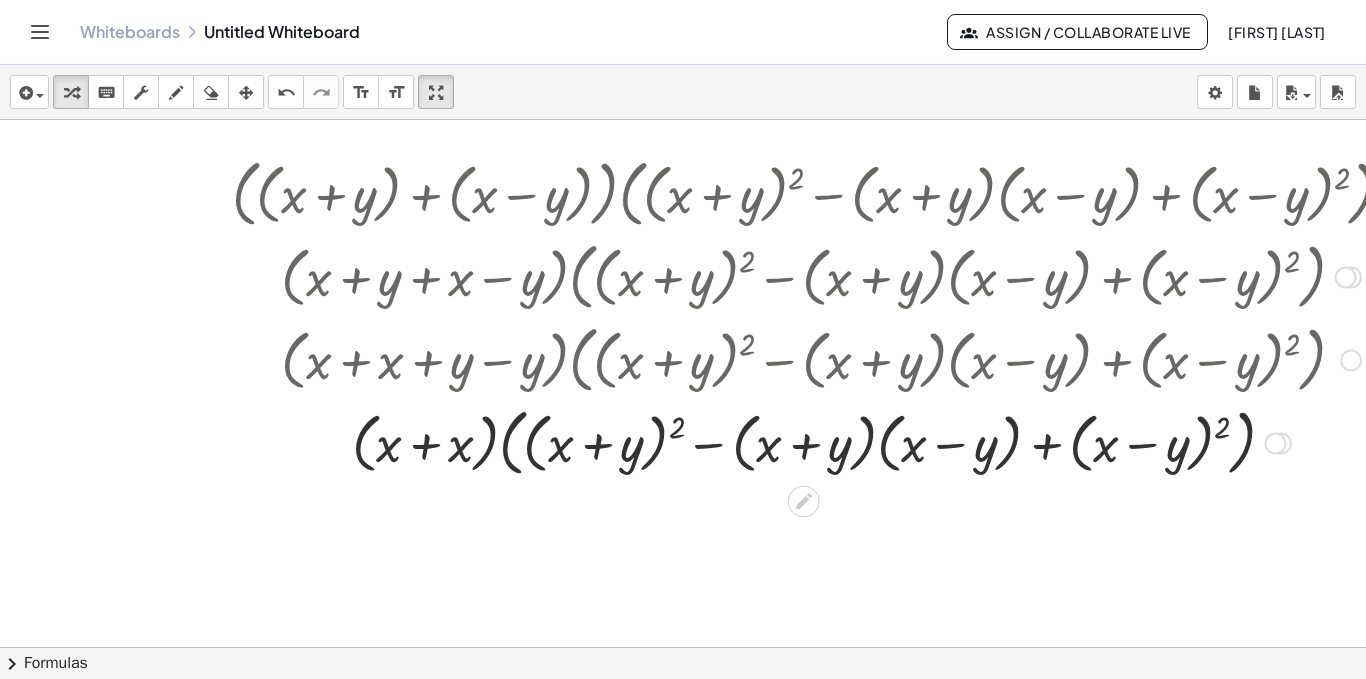 click at bounding box center (821, 441) 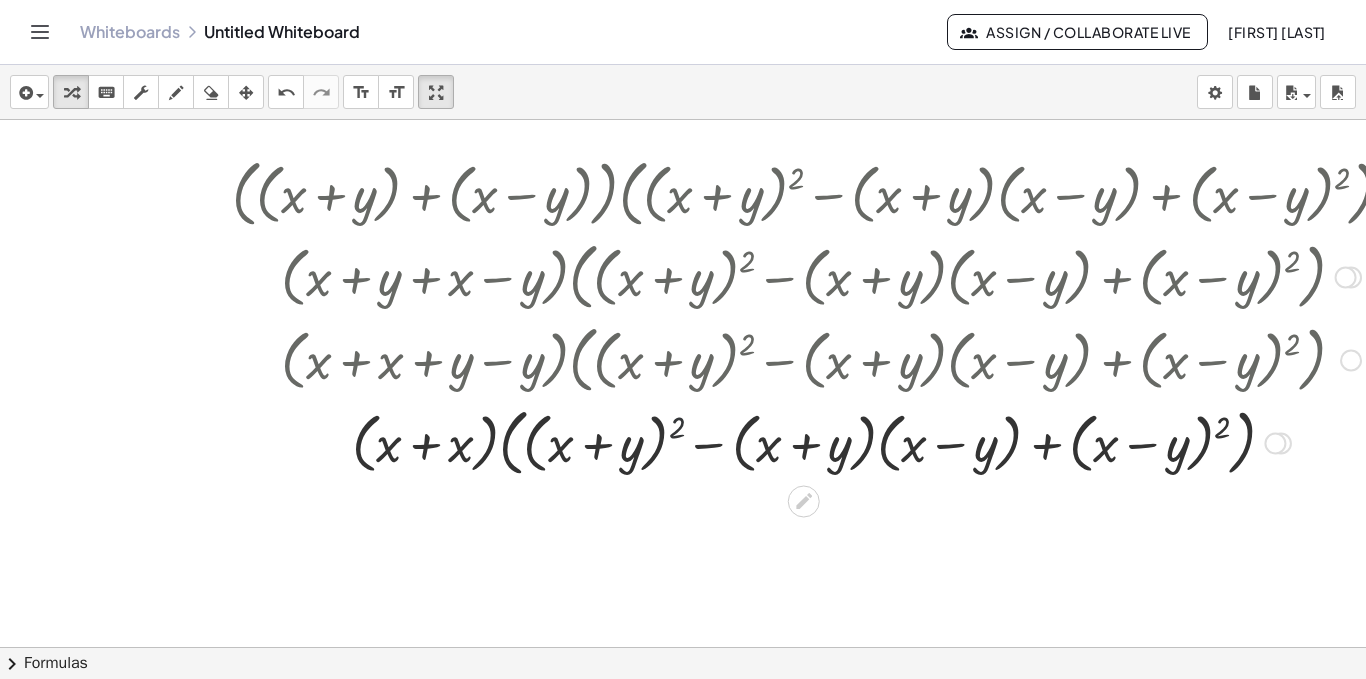 click at bounding box center [821, 441] 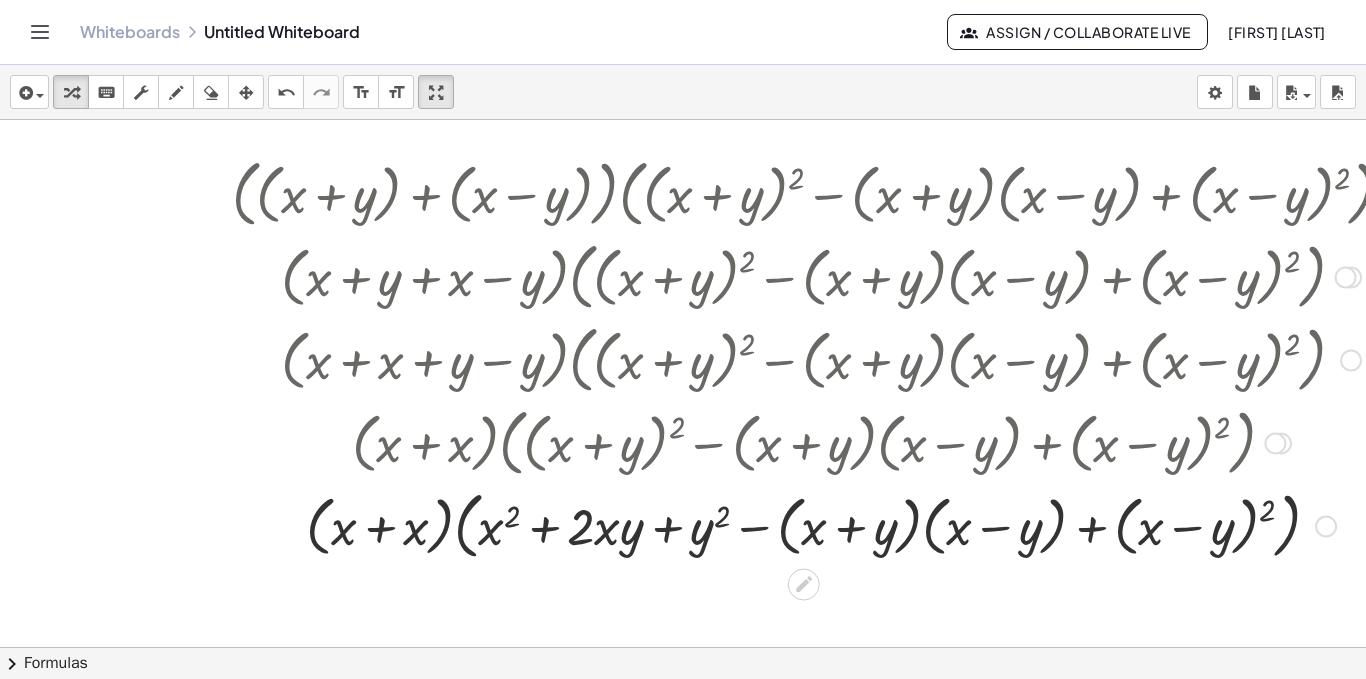 click at bounding box center (821, 524) 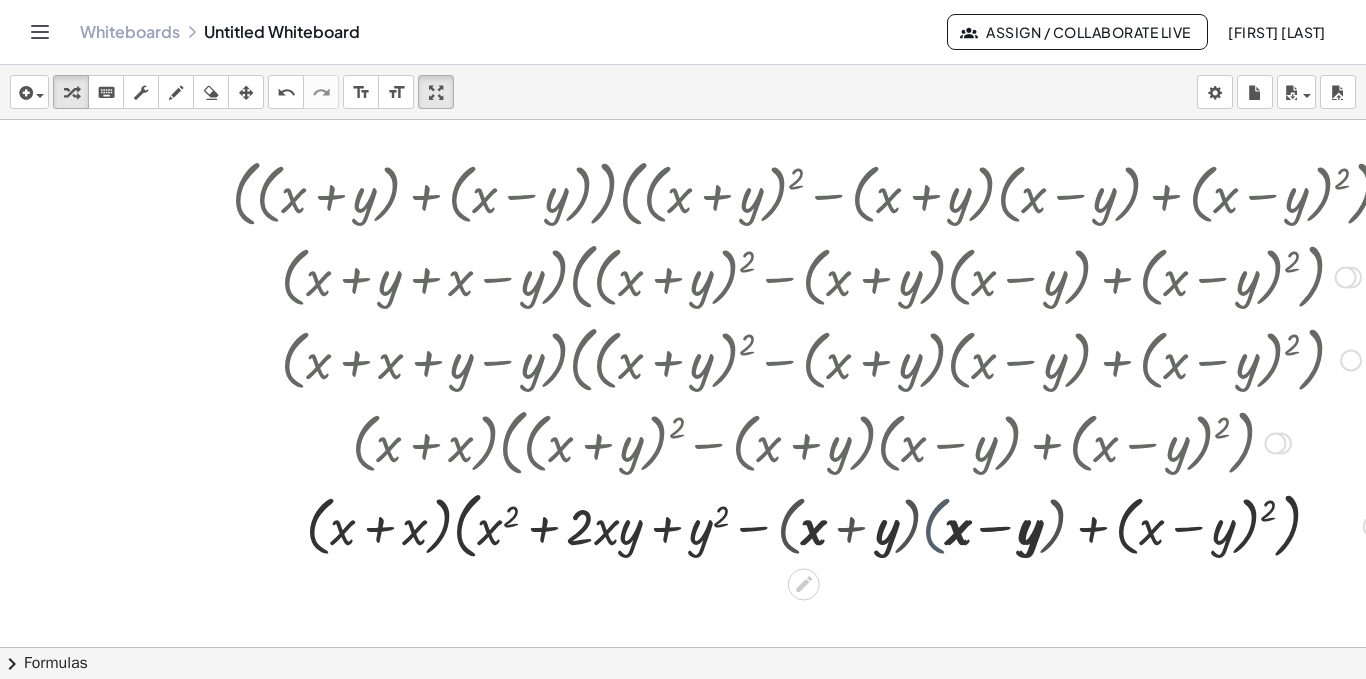 click at bounding box center (821, 524) 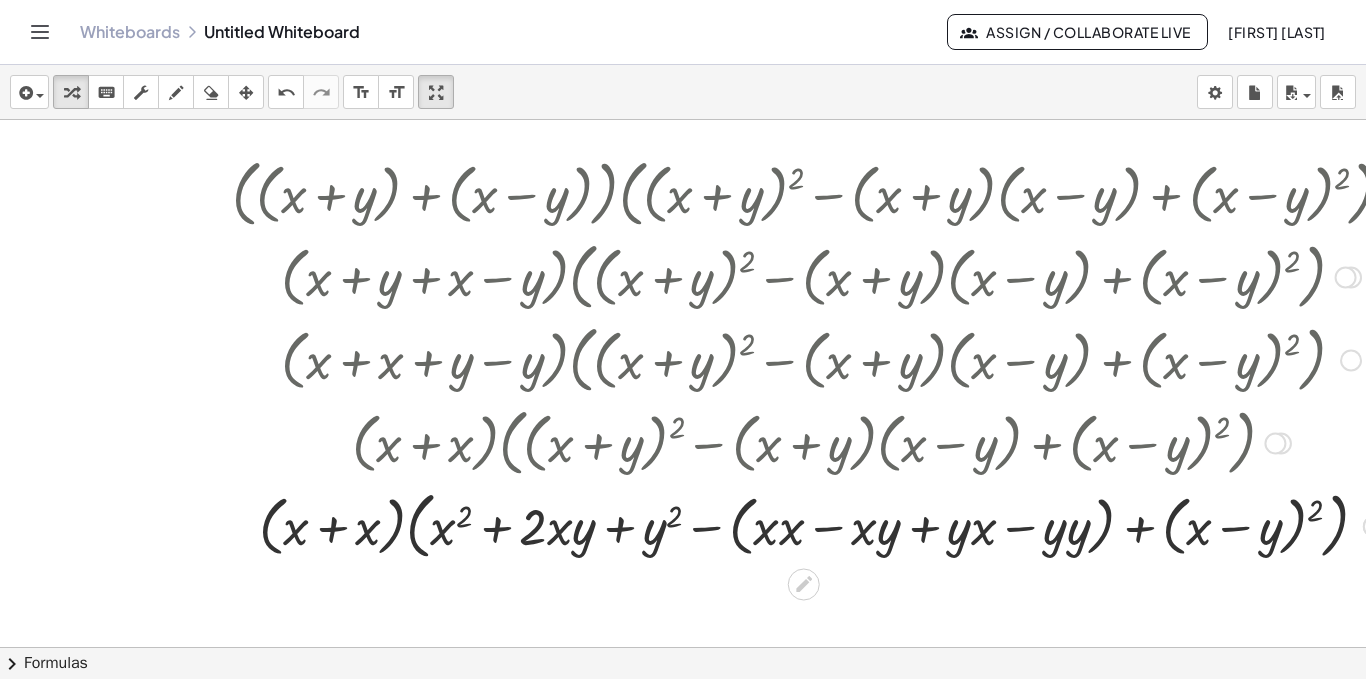 click at bounding box center (821, 524) 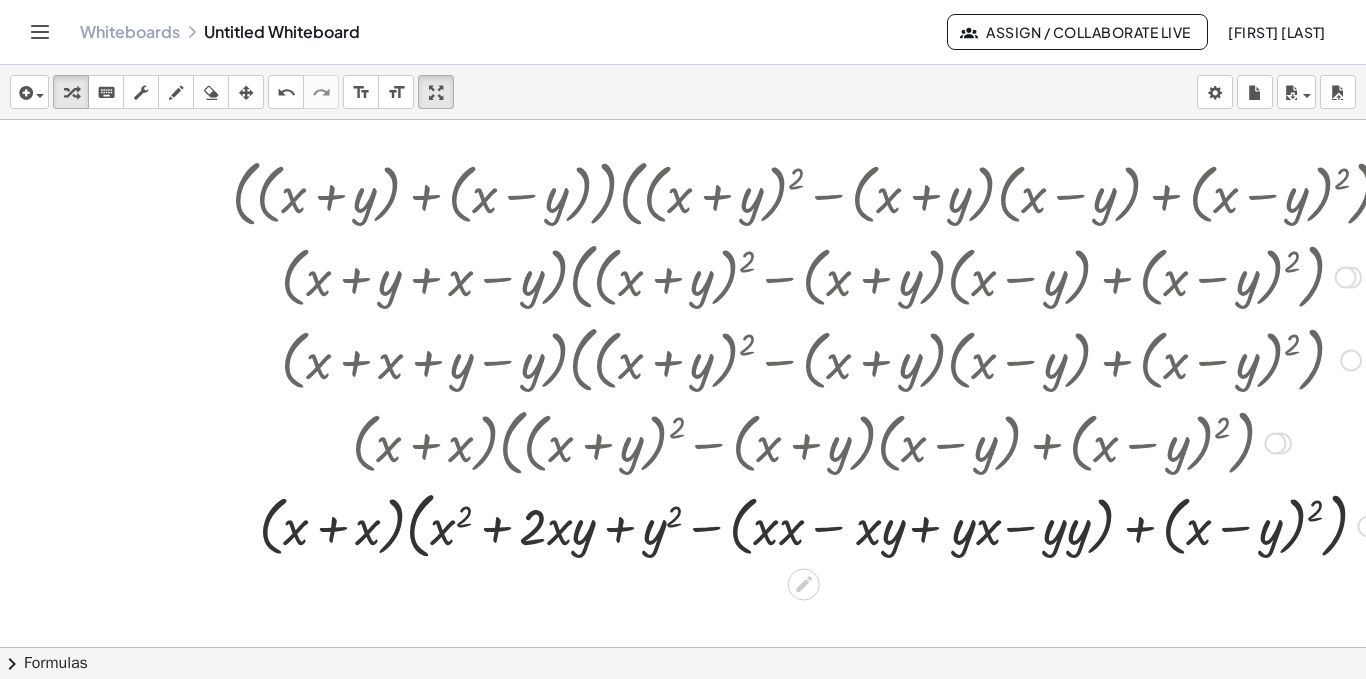 click at bounding box center [821, 524] 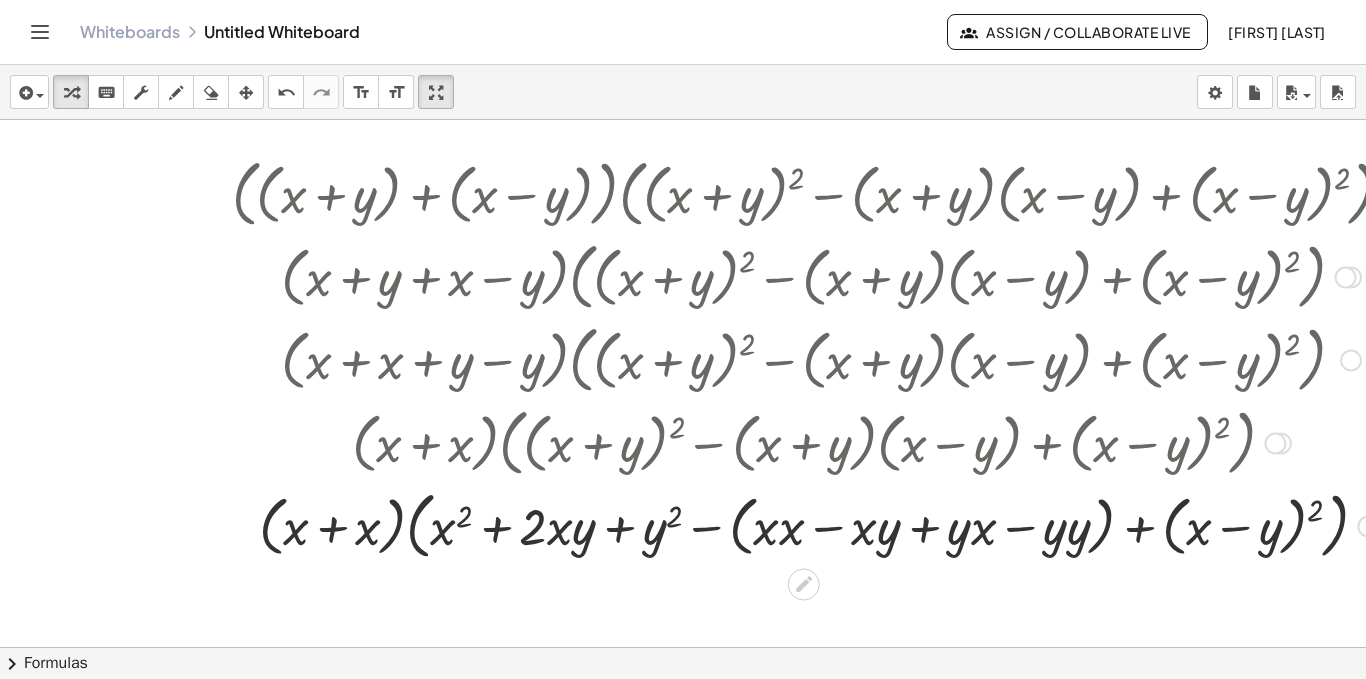 click at bounding box center (821, 524) 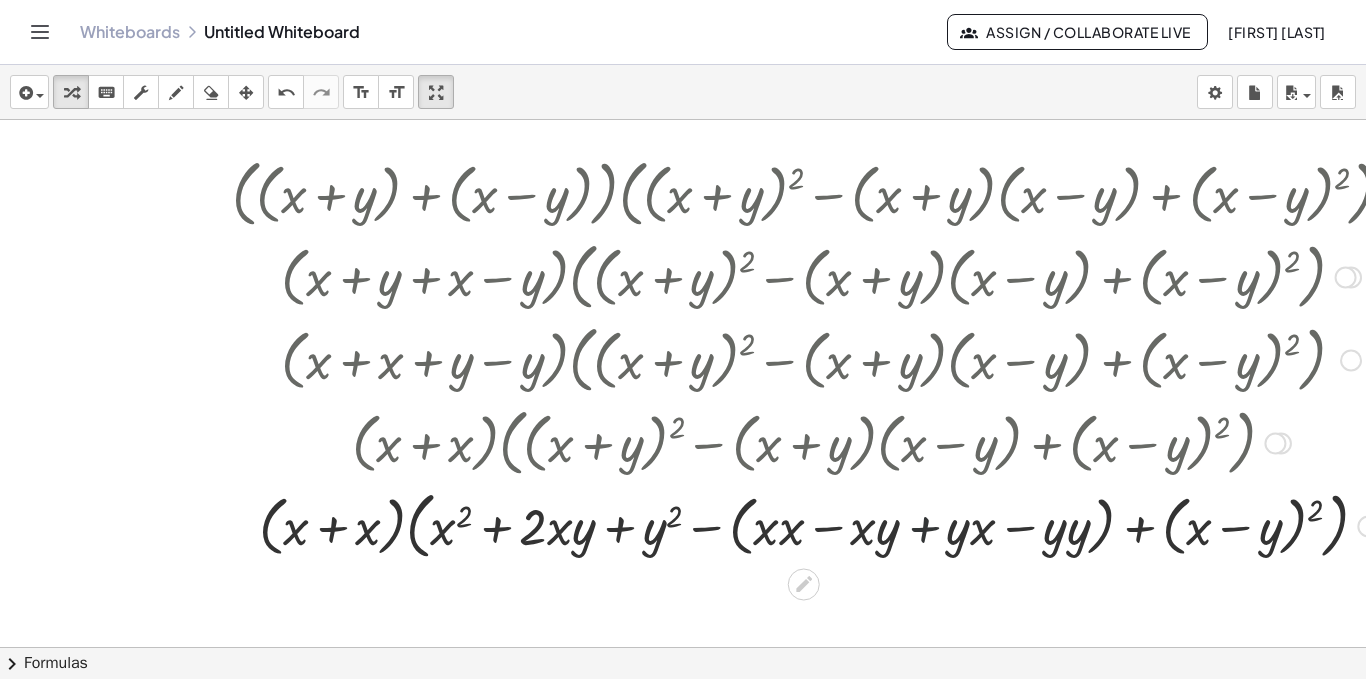 click at bounding box center [821, 524] 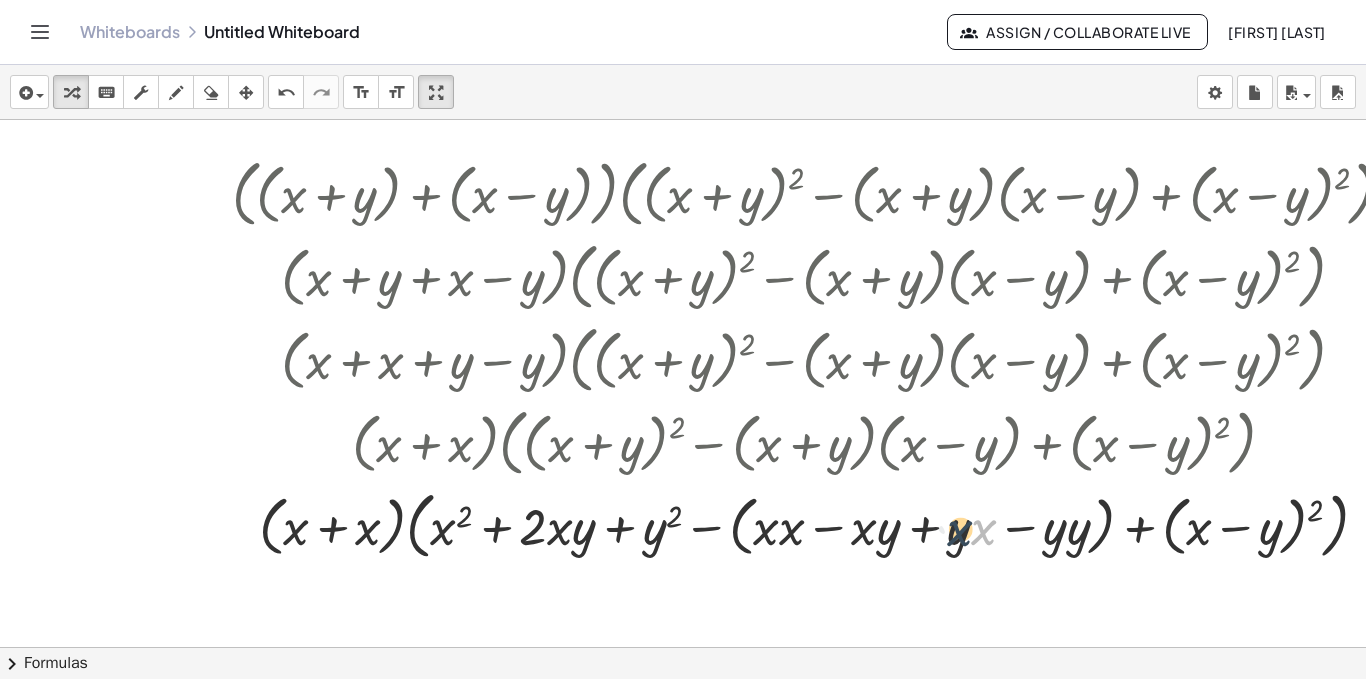 drag, startPoint x: 985, startPoint y: 530, endPoint x: 954, endPoint y: 531, distance: 31.016125 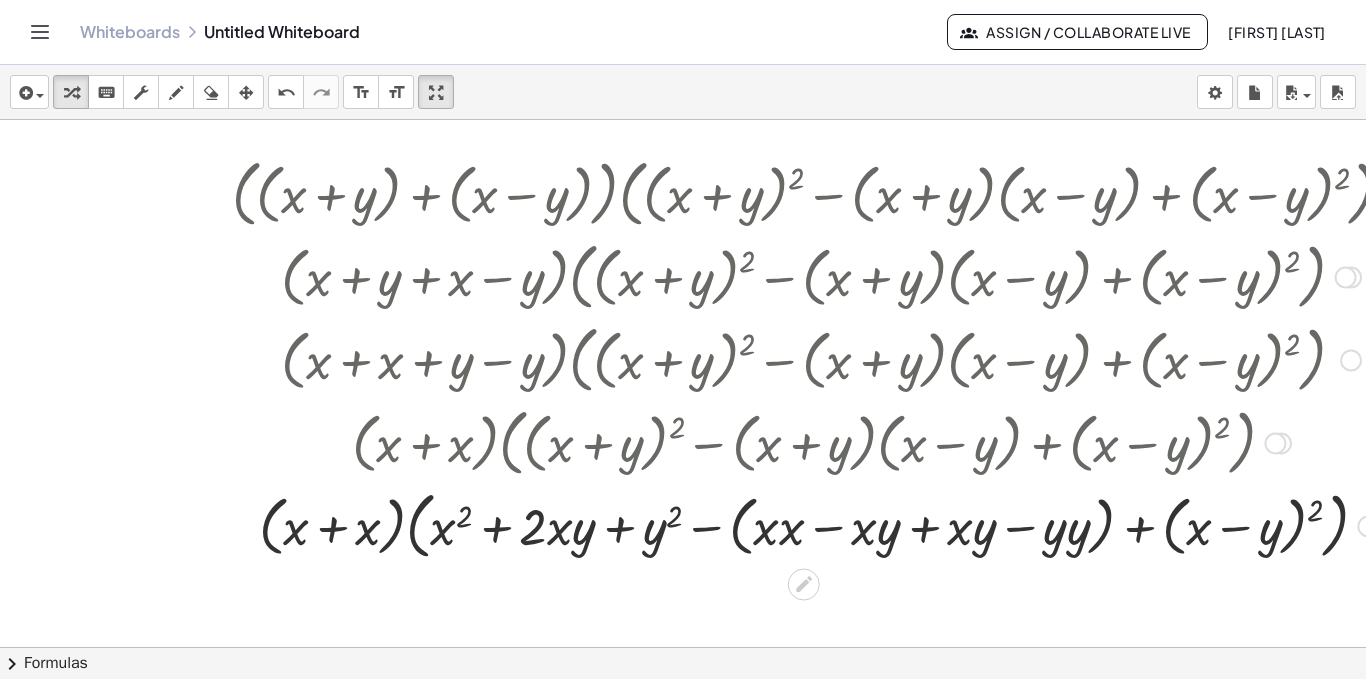 click at bounding box center [821, 524] 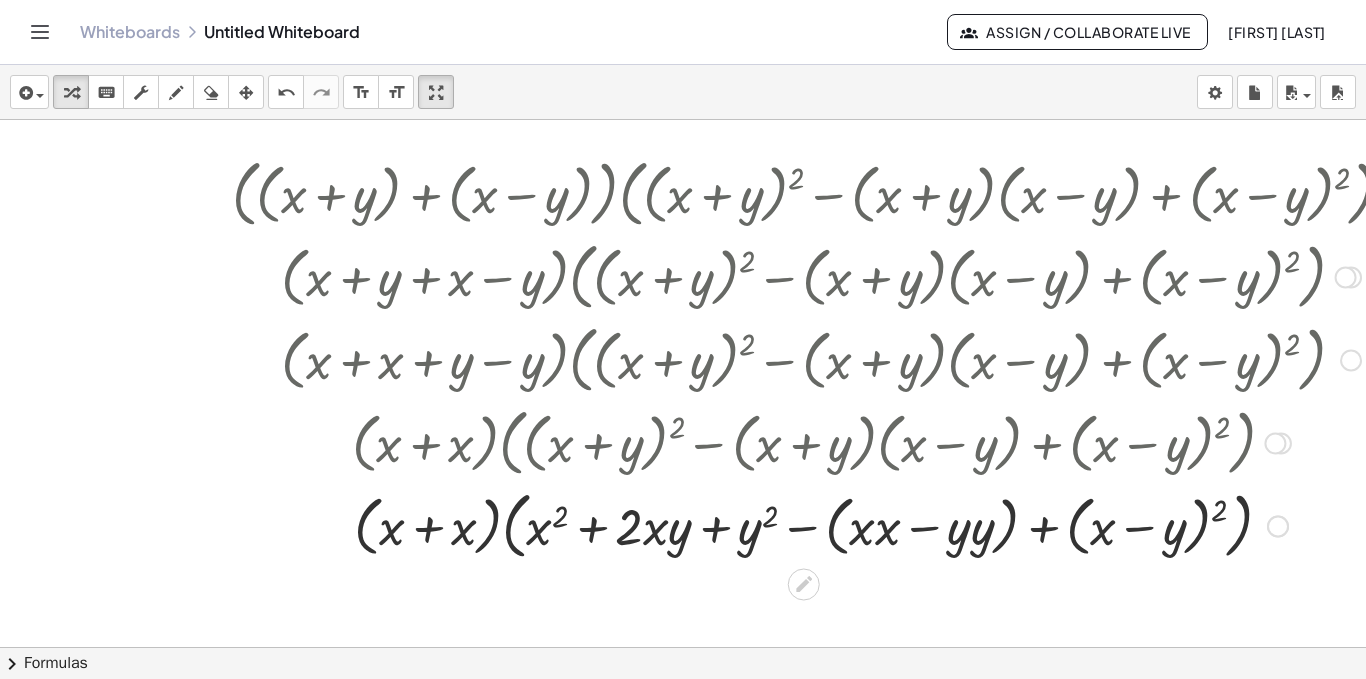 click at bounding box center [821, 524] 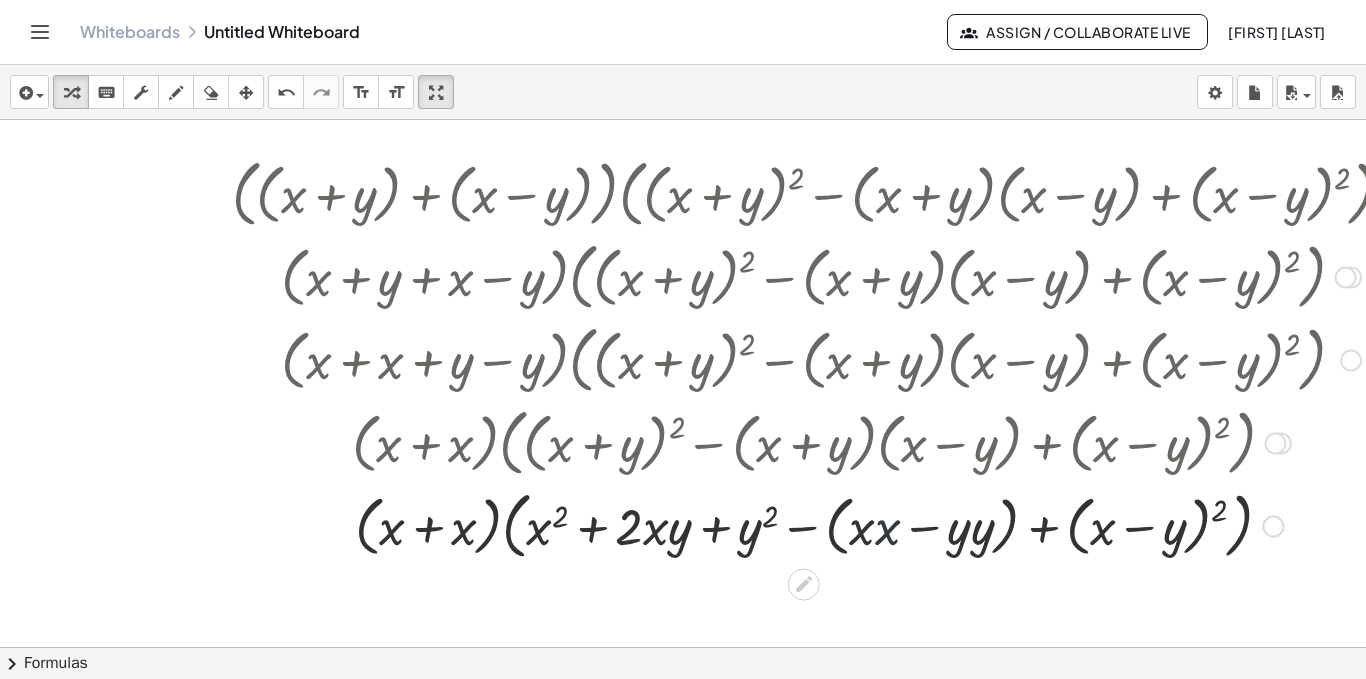 click at bounding box center [821, 524] 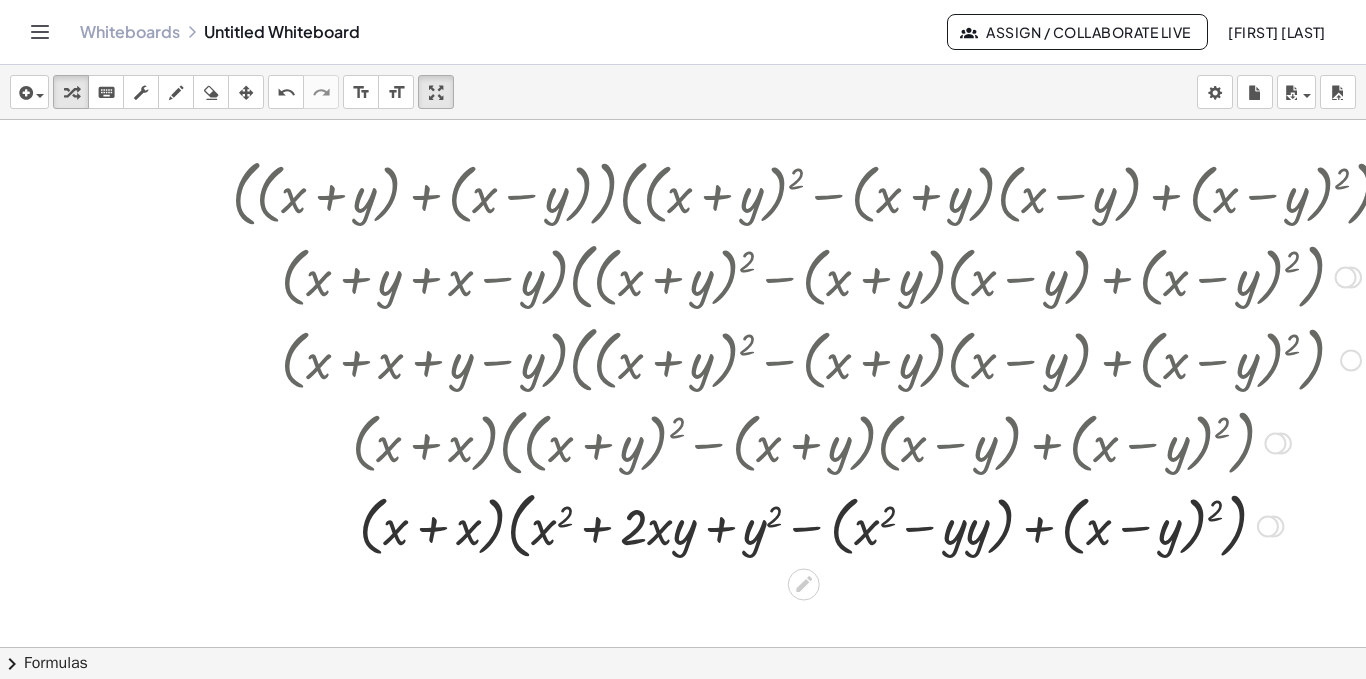 click at bounding box center (821, 524) 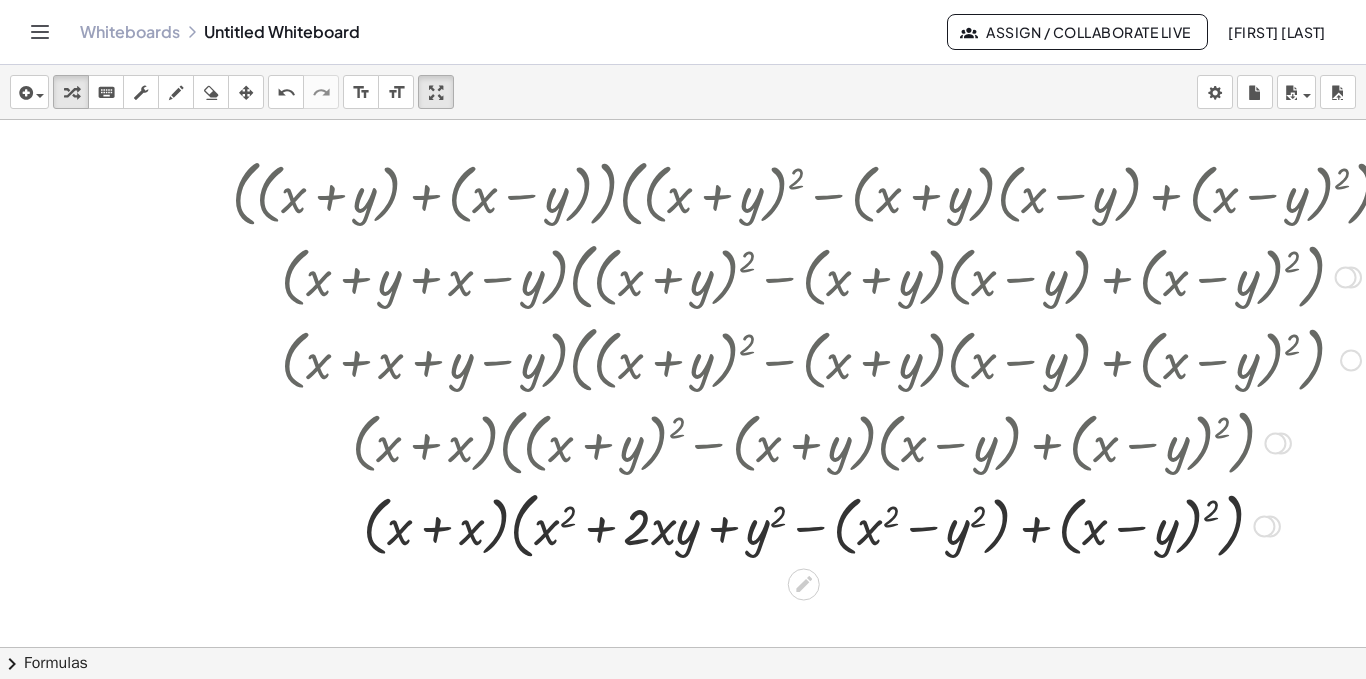 click at bounding box center (821, 524) 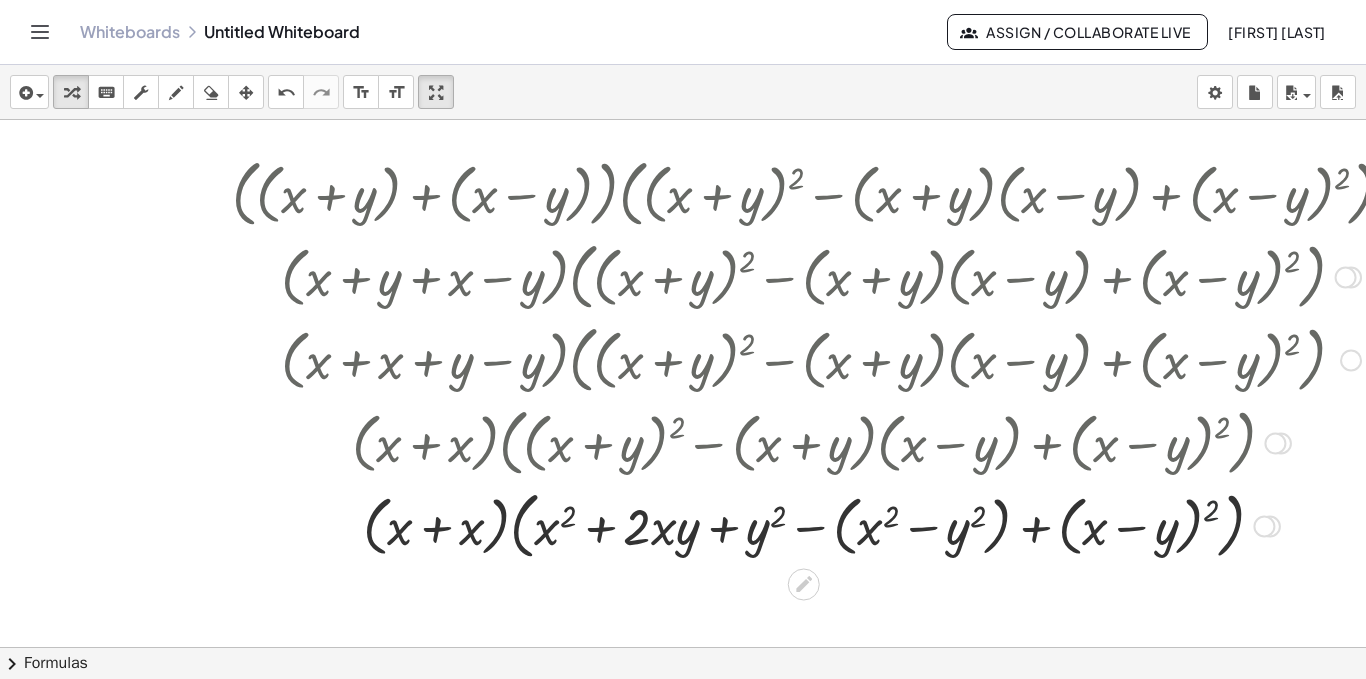 click at bounding box center (821, 524) 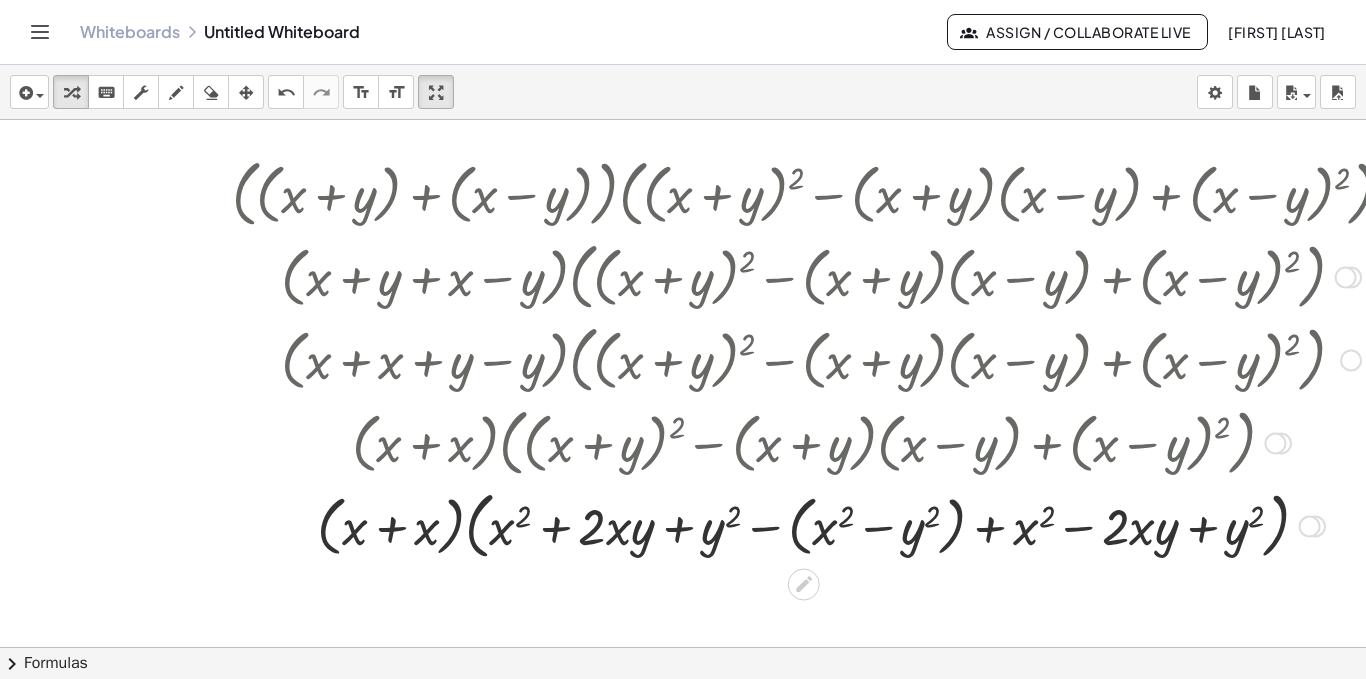 click at bounding box center (821, 524) 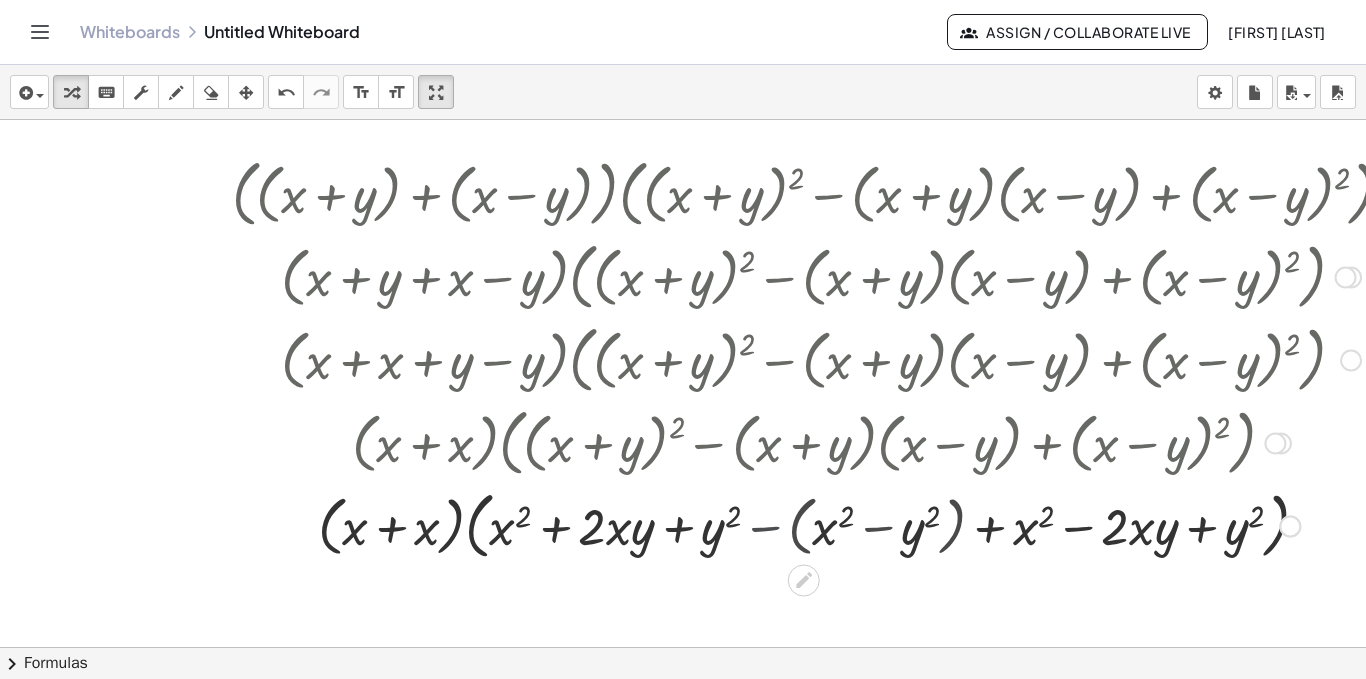 click at bounding box center (821, 525) 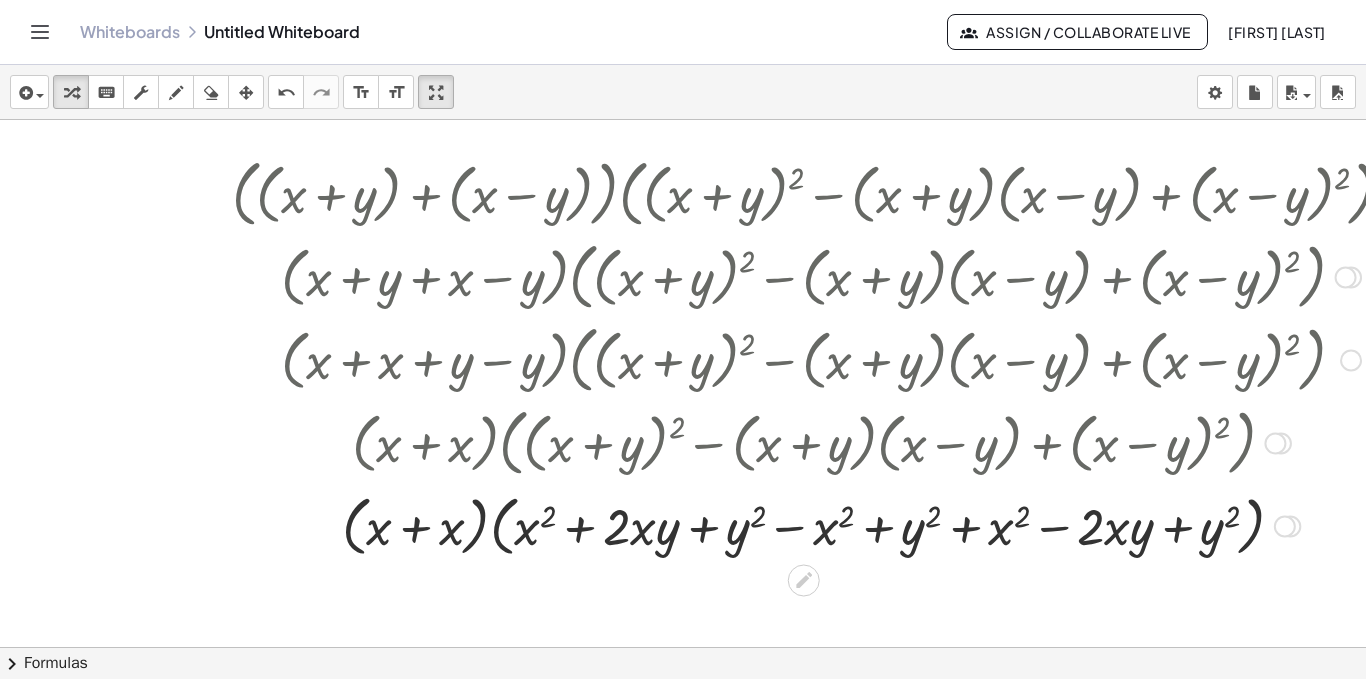 click at bounding box center [821, 525] 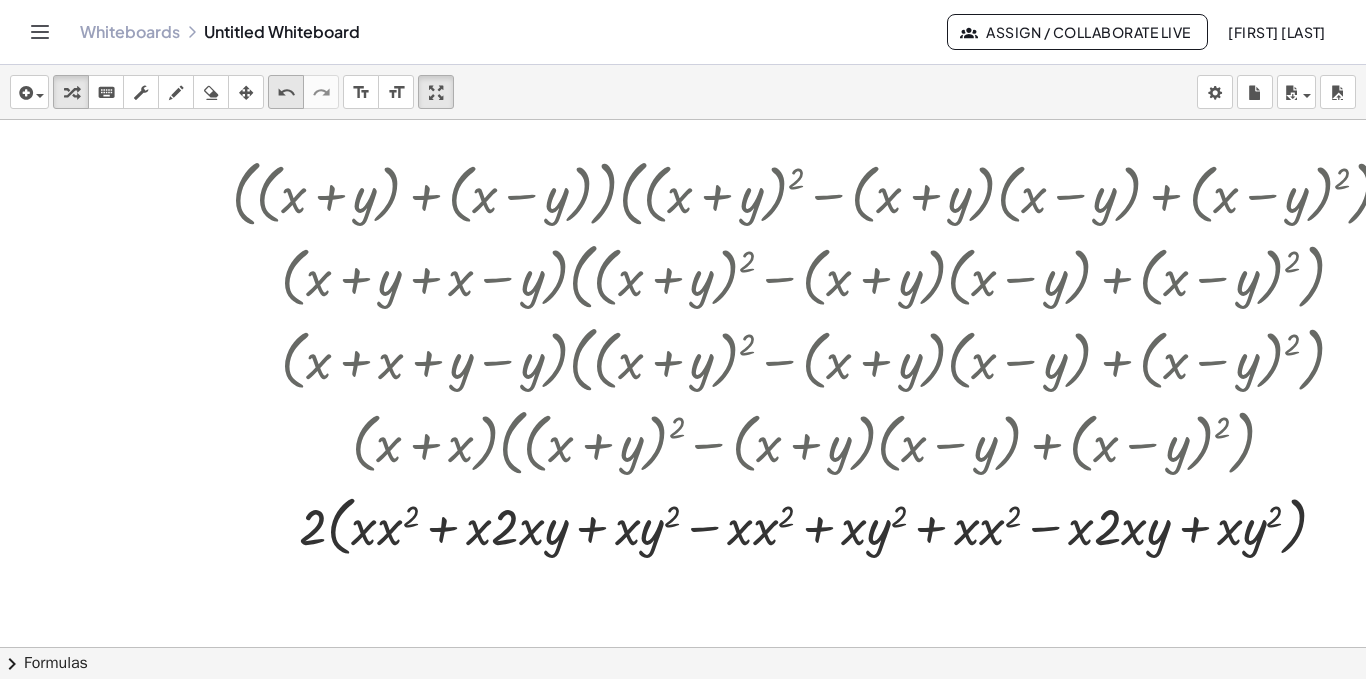 click on "undo" at bounding box center (286, 93) 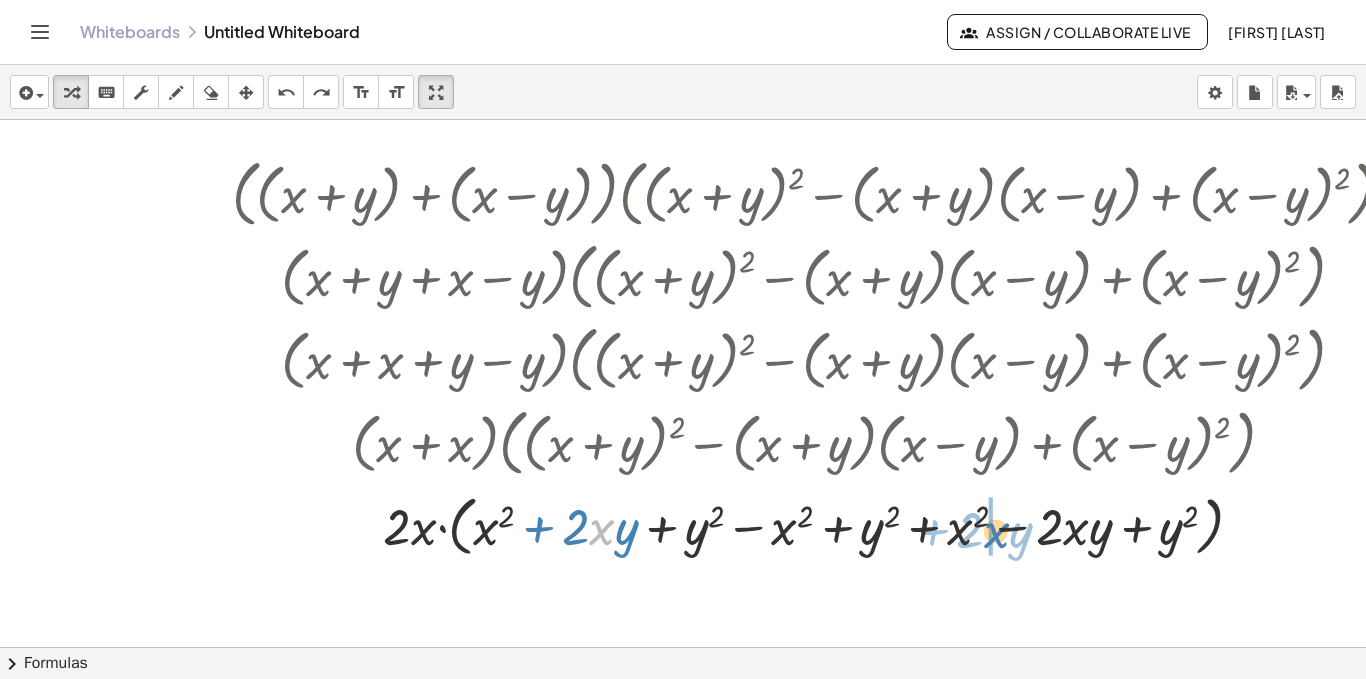 drag, startPoint x: 602, startPoint y: 534, endPoint x: 999, endPoint y: 533, distance: 397.00125 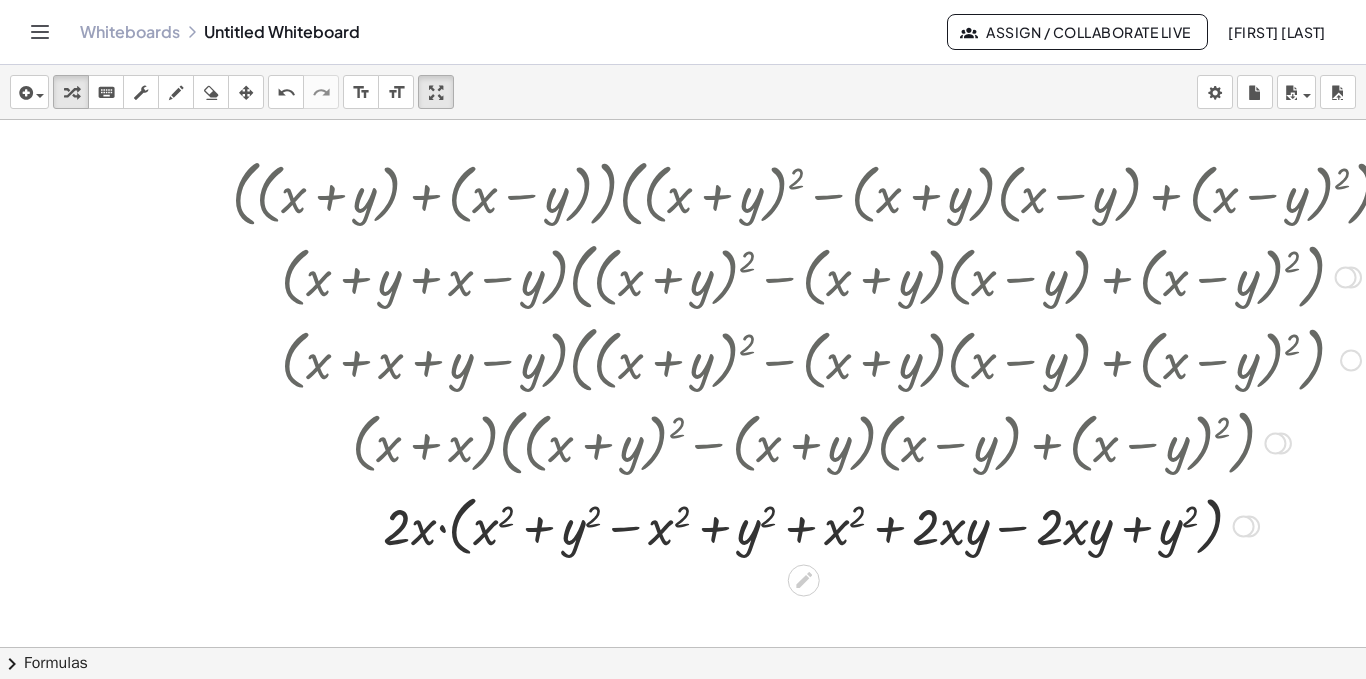 click at bounding box center [821, 525] 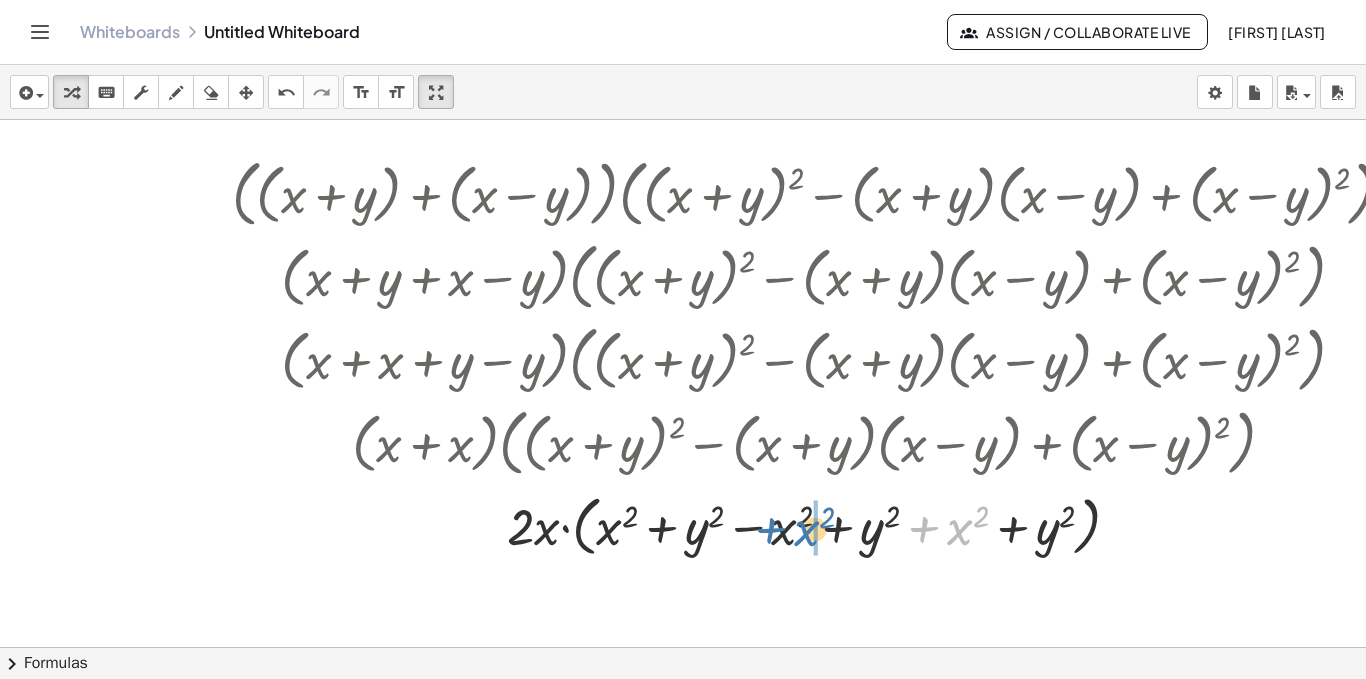drag, startPoint x: 960, startPoint y: 528, endPoint x: 807, endPoint y: 529, distance: 153.00327 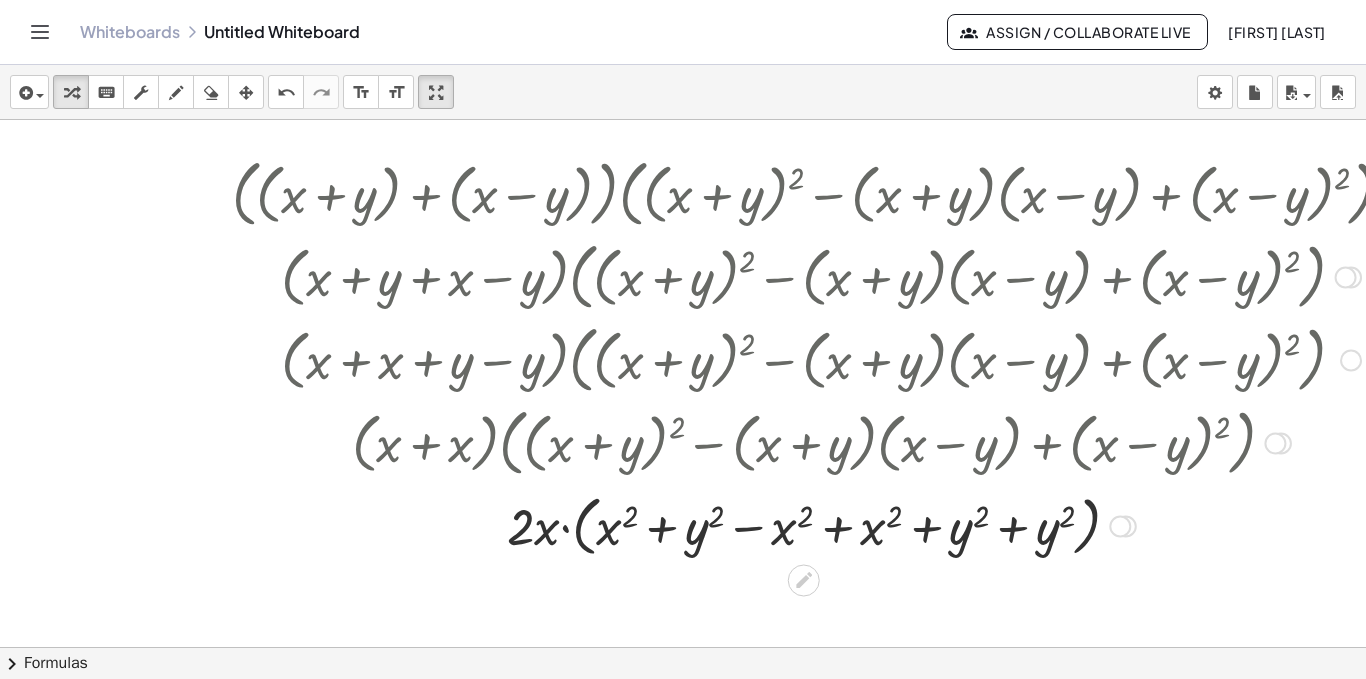 click at bounding box center [821, 525] 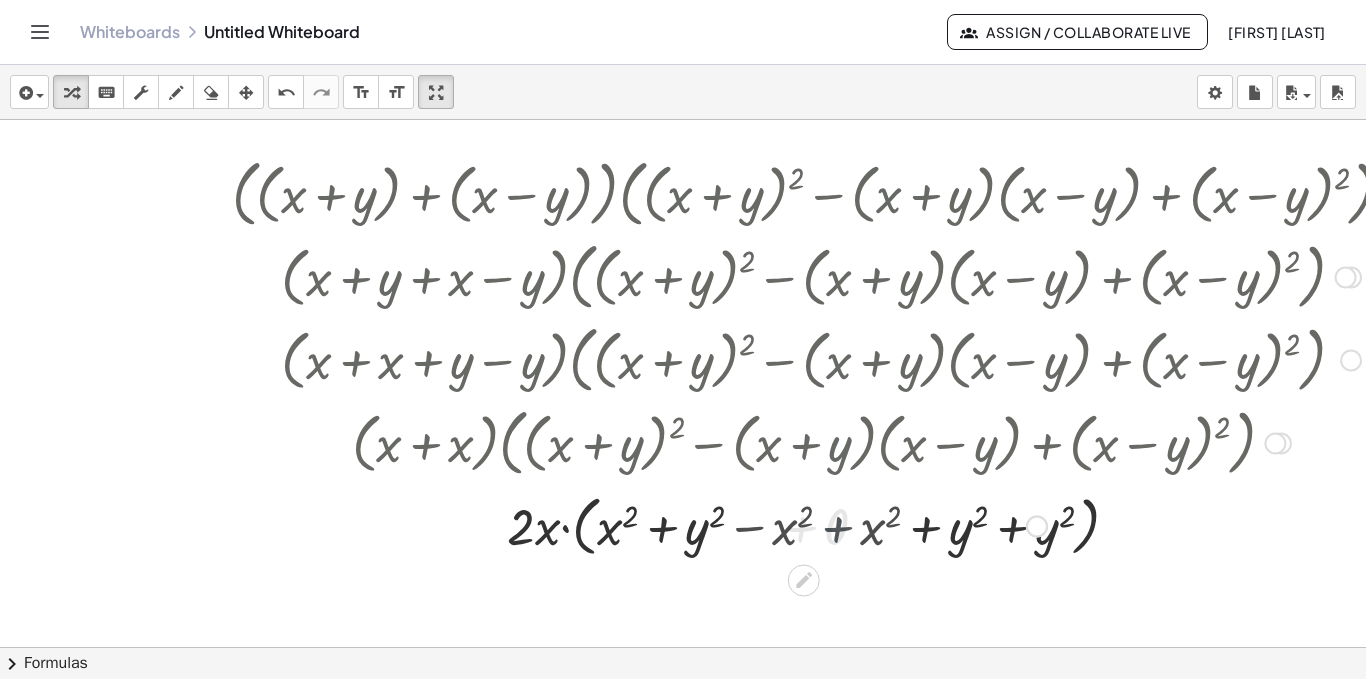 click at bounding box center (821, 525) 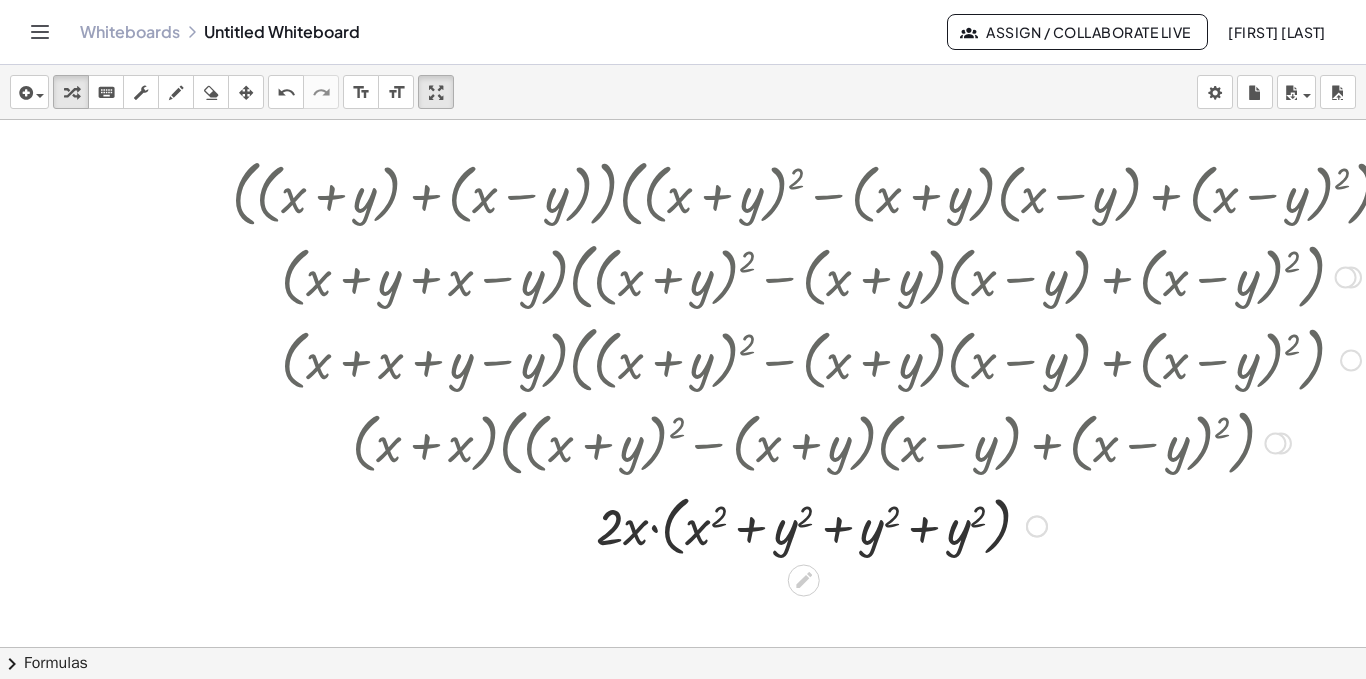 click at bounding box center (821, 525) 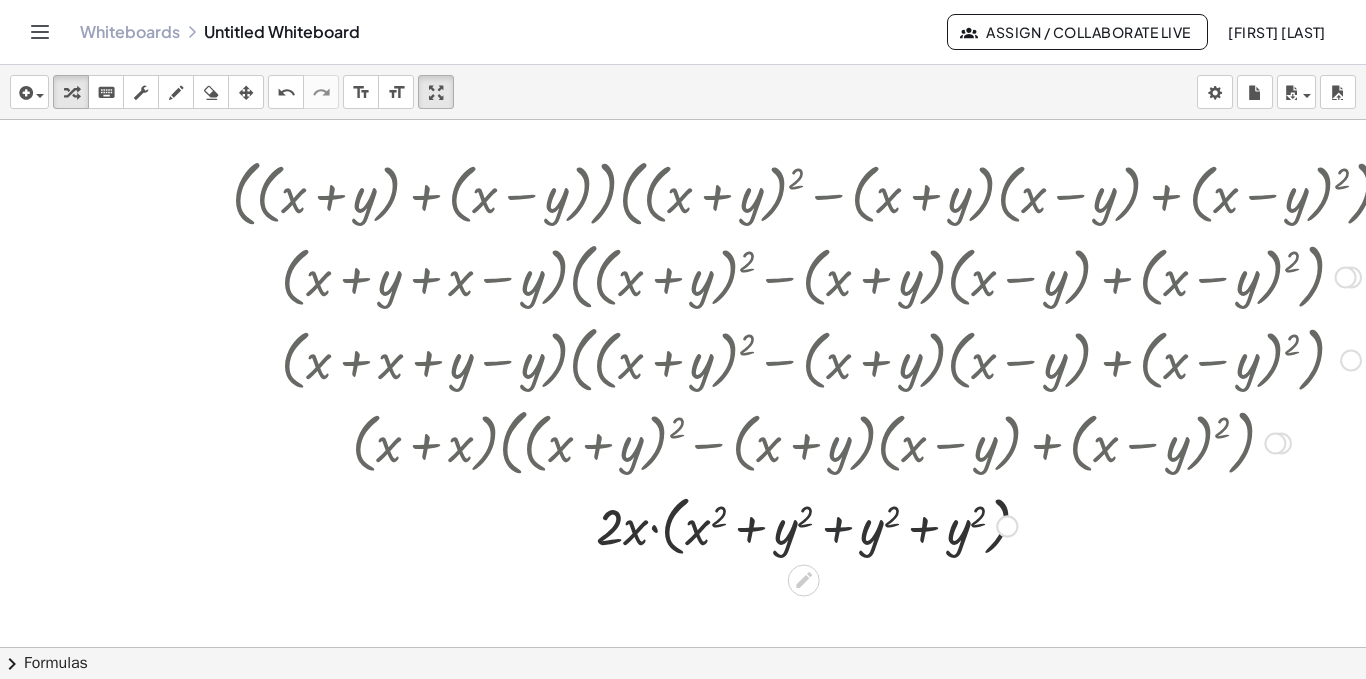 click at bounding box center (821, 525) 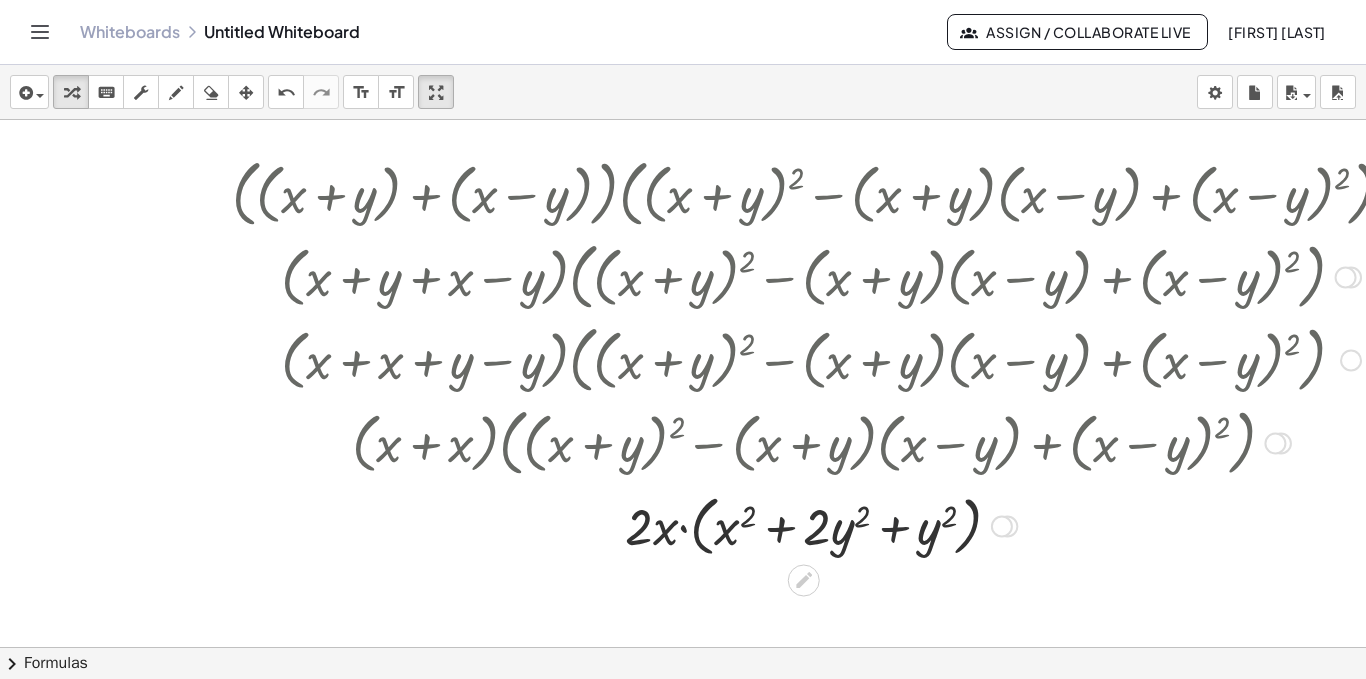 click at bounding box center (821, 525) 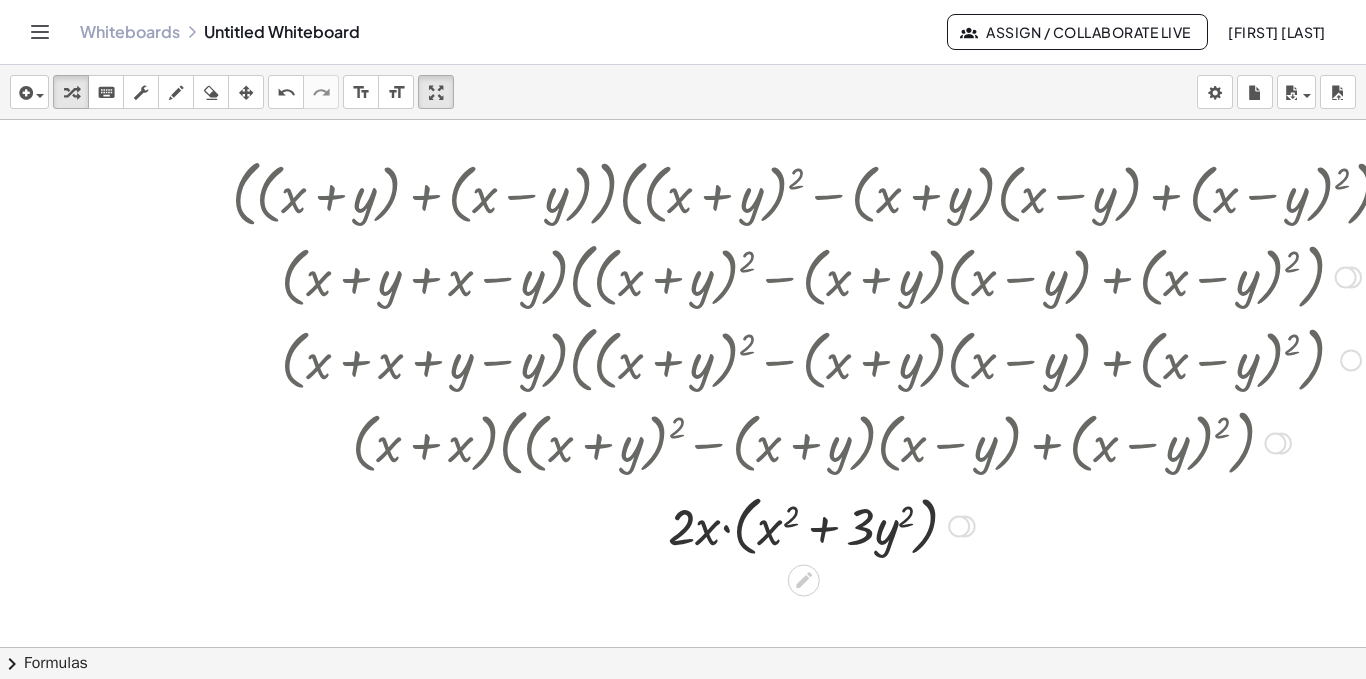 click at bounding box center (821, 525) 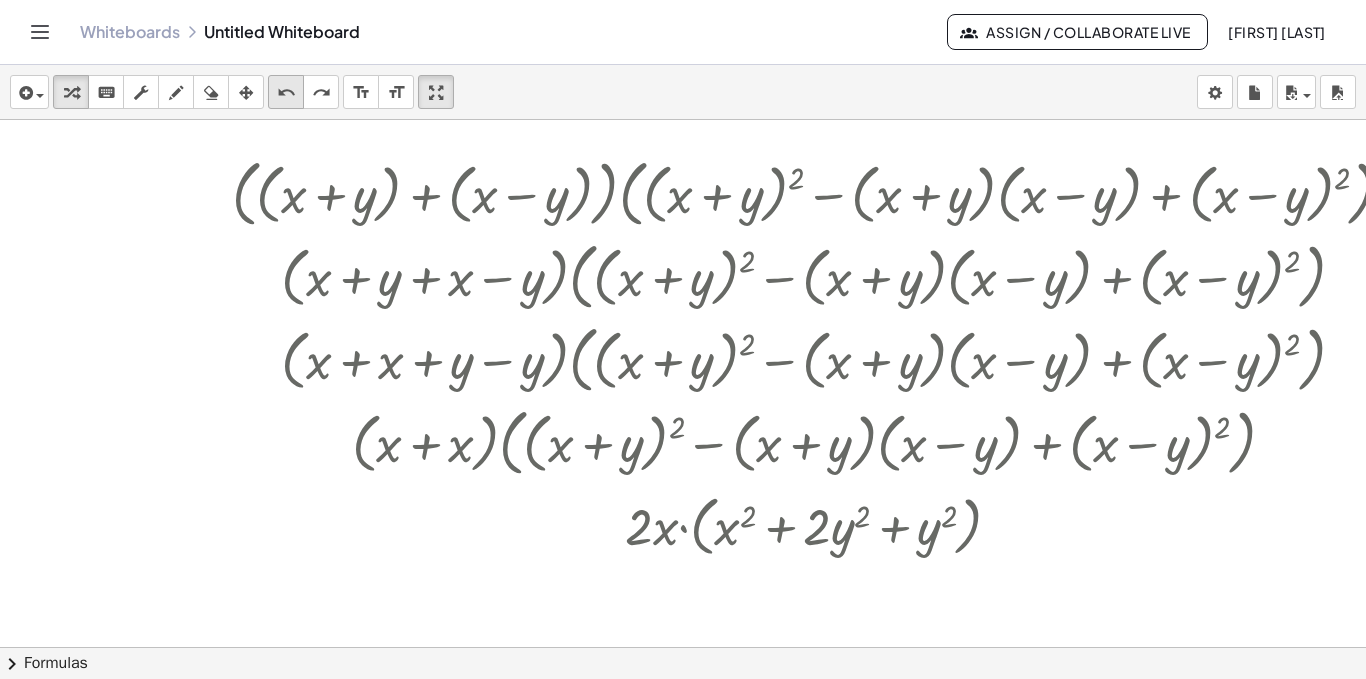 click on "undo" at bounding box center (286, 93) 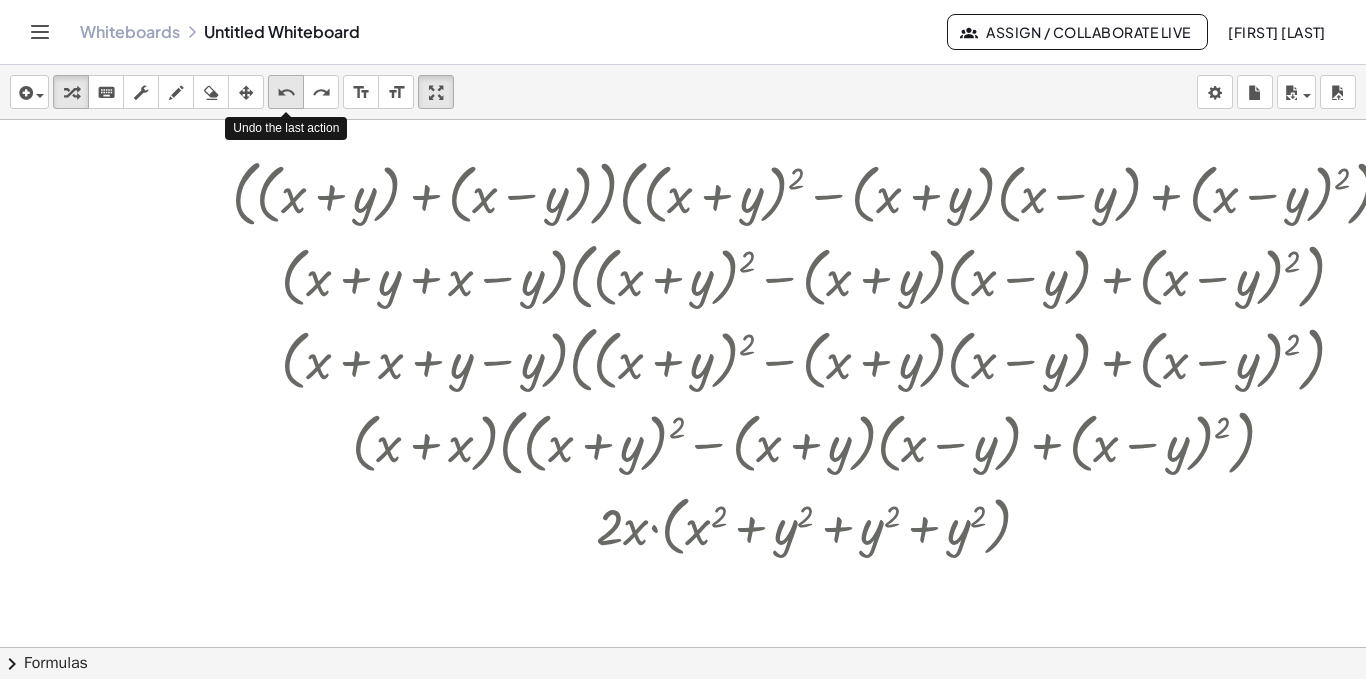 click on "undo" at bounding box center (286, 93) 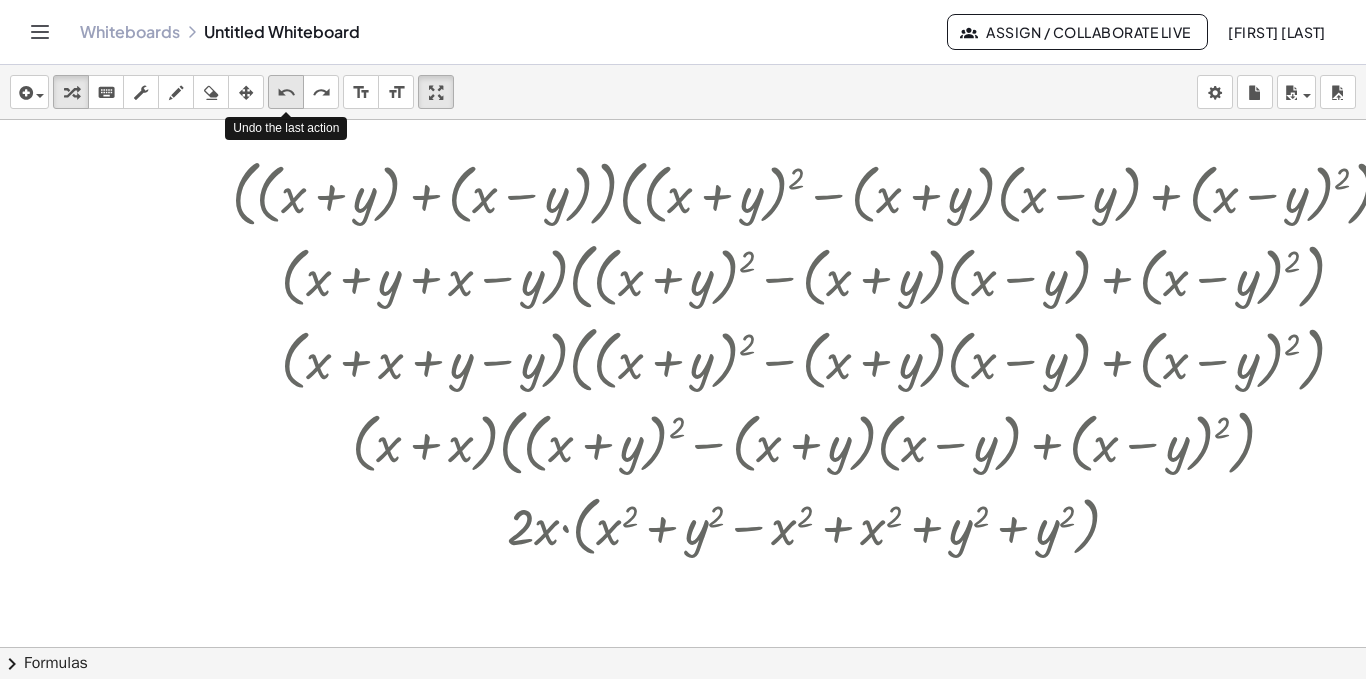 click on "undo" at bounding box center (286, 93) 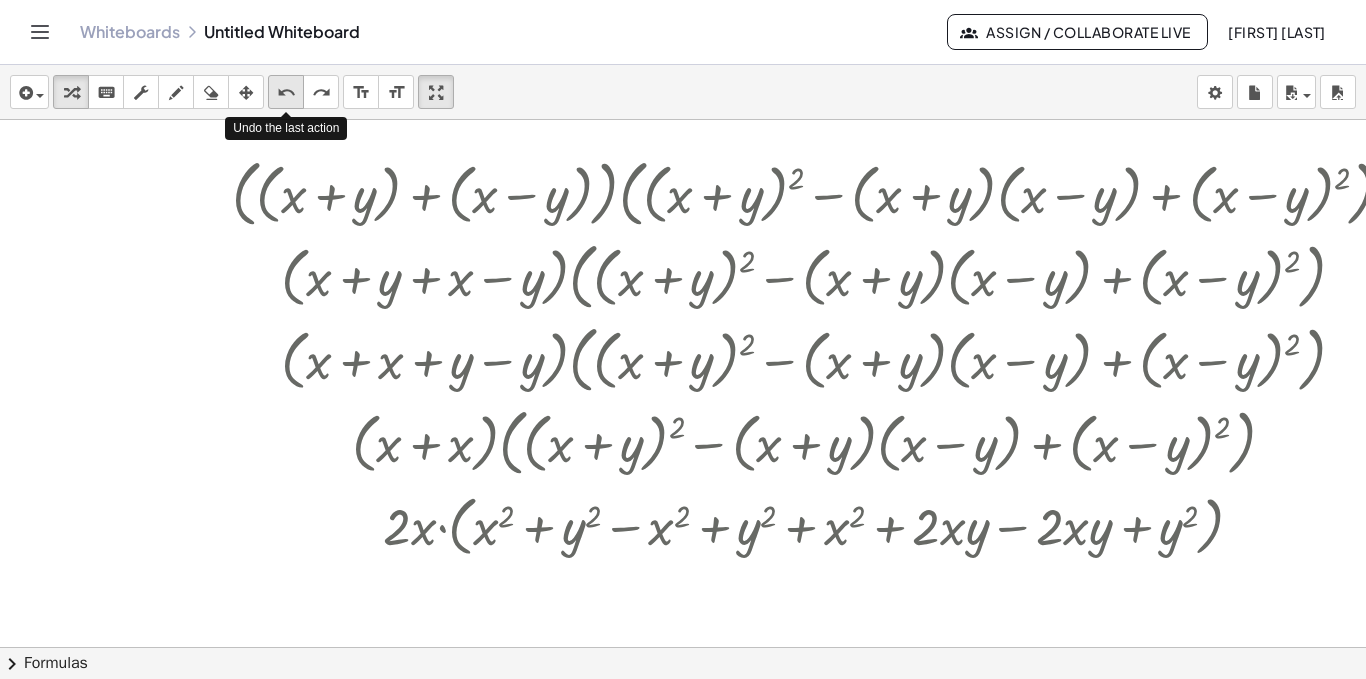 click on "undo" at bounding box center (286, 93) 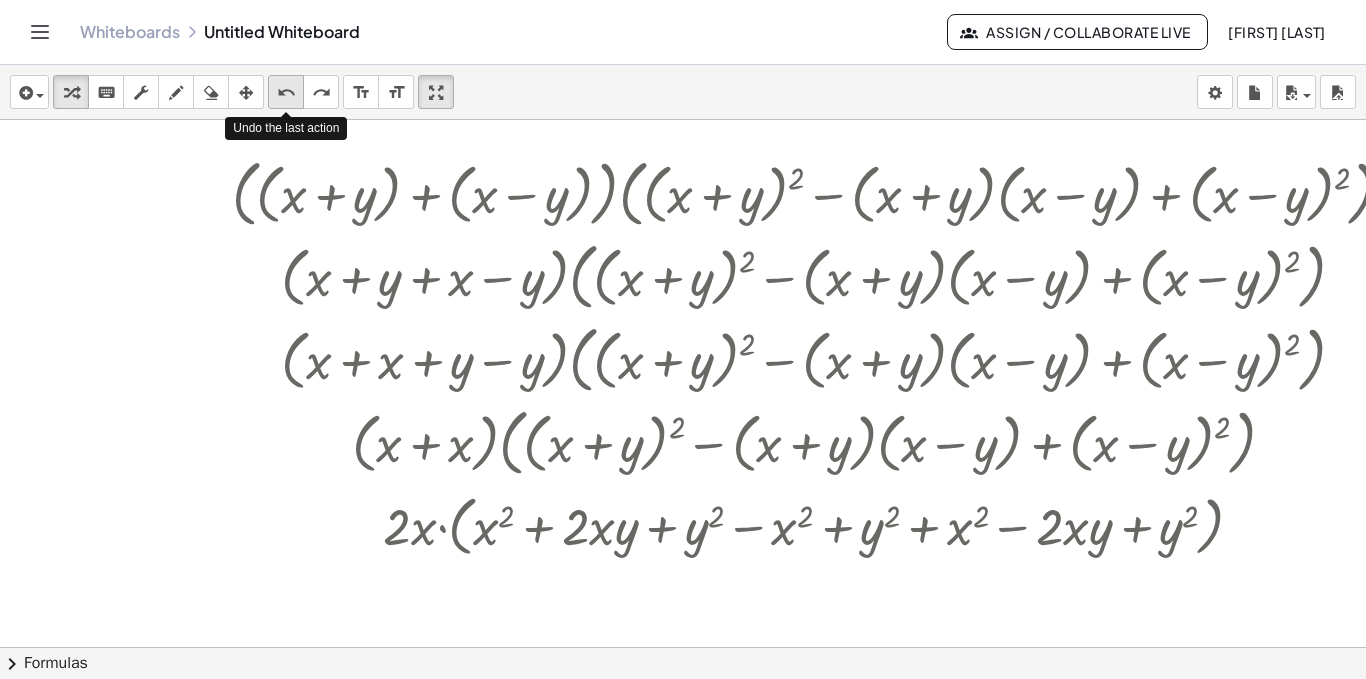 click on "undo" at bounding box center [286, 93] 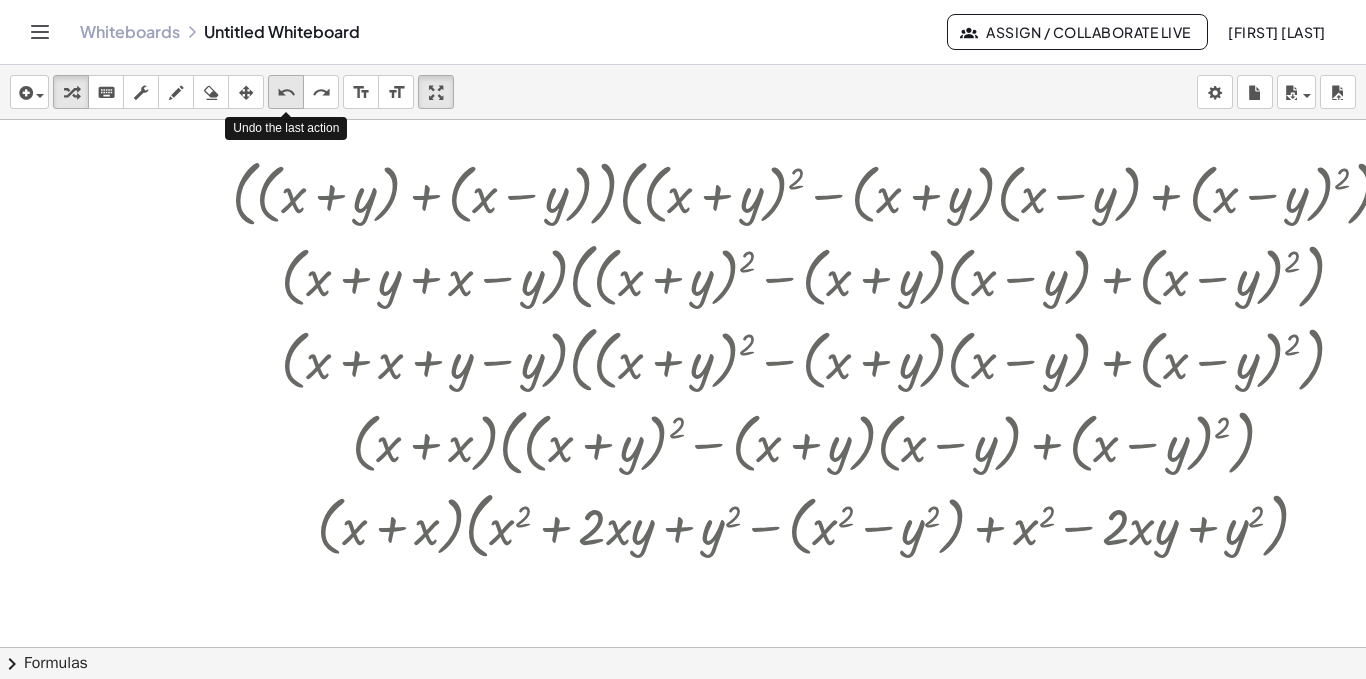 click on "undo" at bounding box center (286, 93) 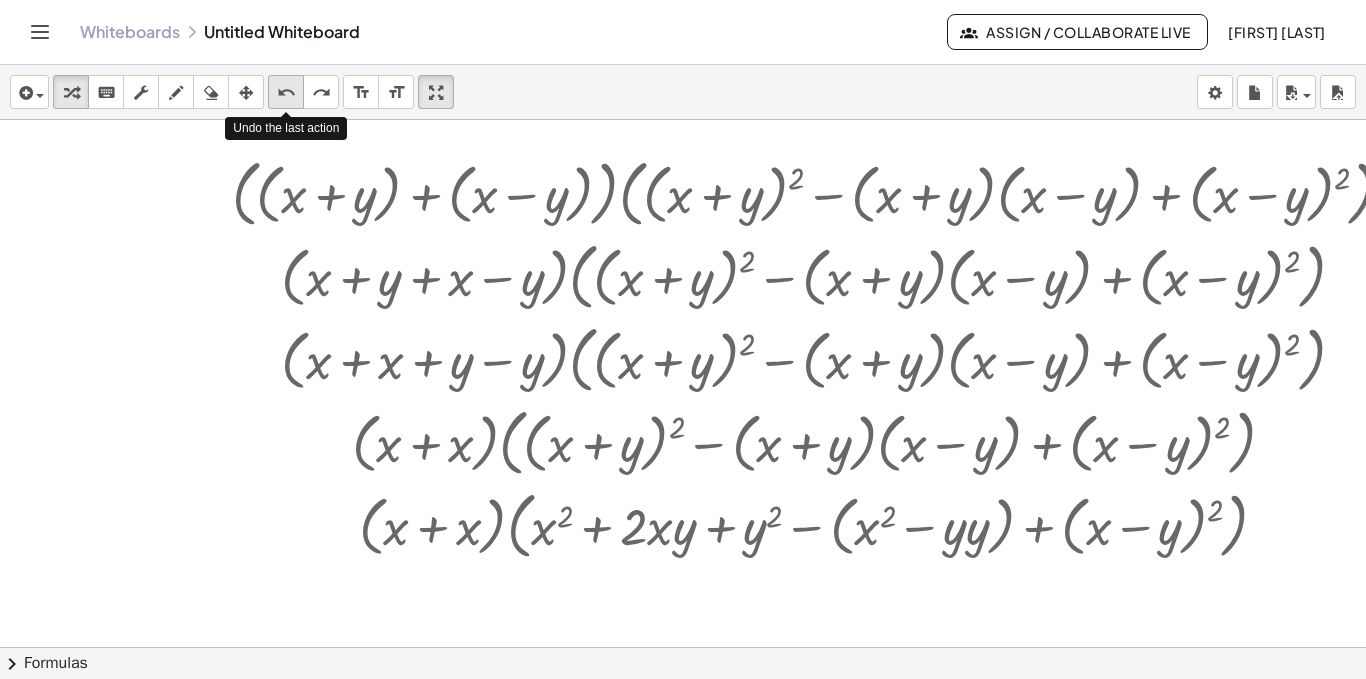 click on "undo" at bounding box center [286, 93] 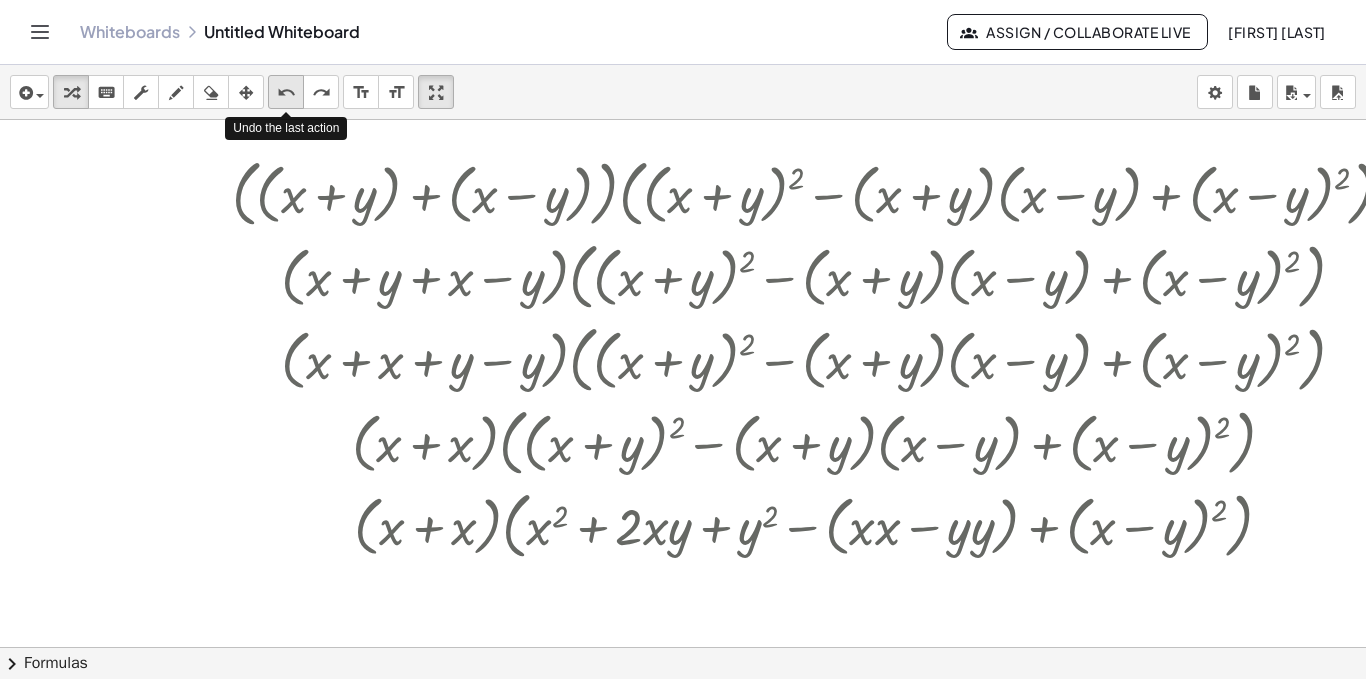 click on "undo" at bounding box center [286, 93] 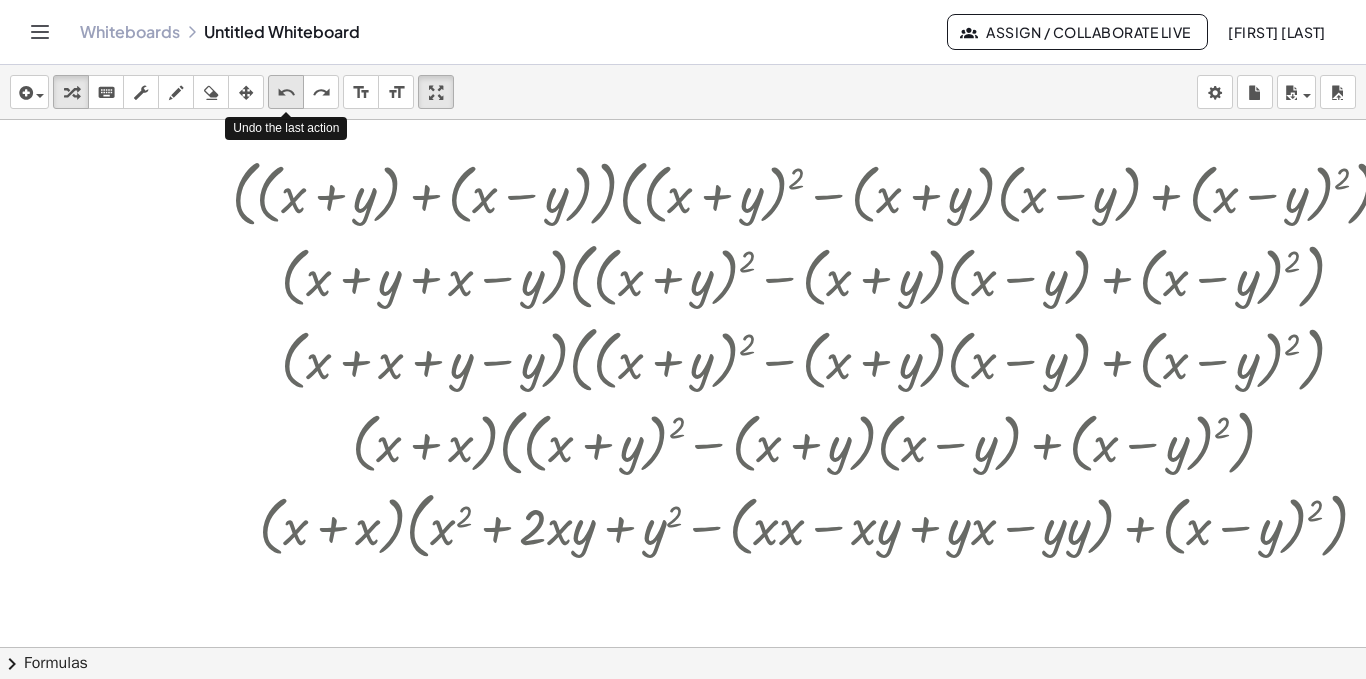 click on "undo" at bounding box center [286, 93] 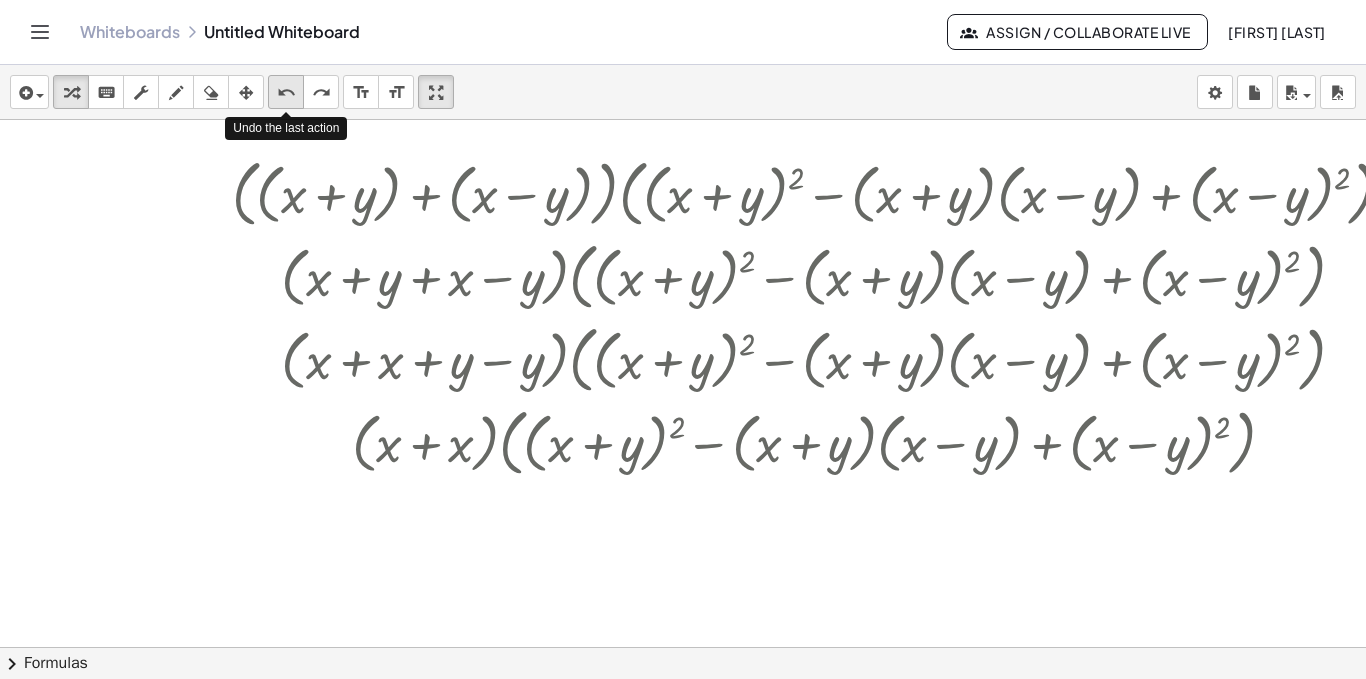 click on "undo" at bounding box center (286, 93) 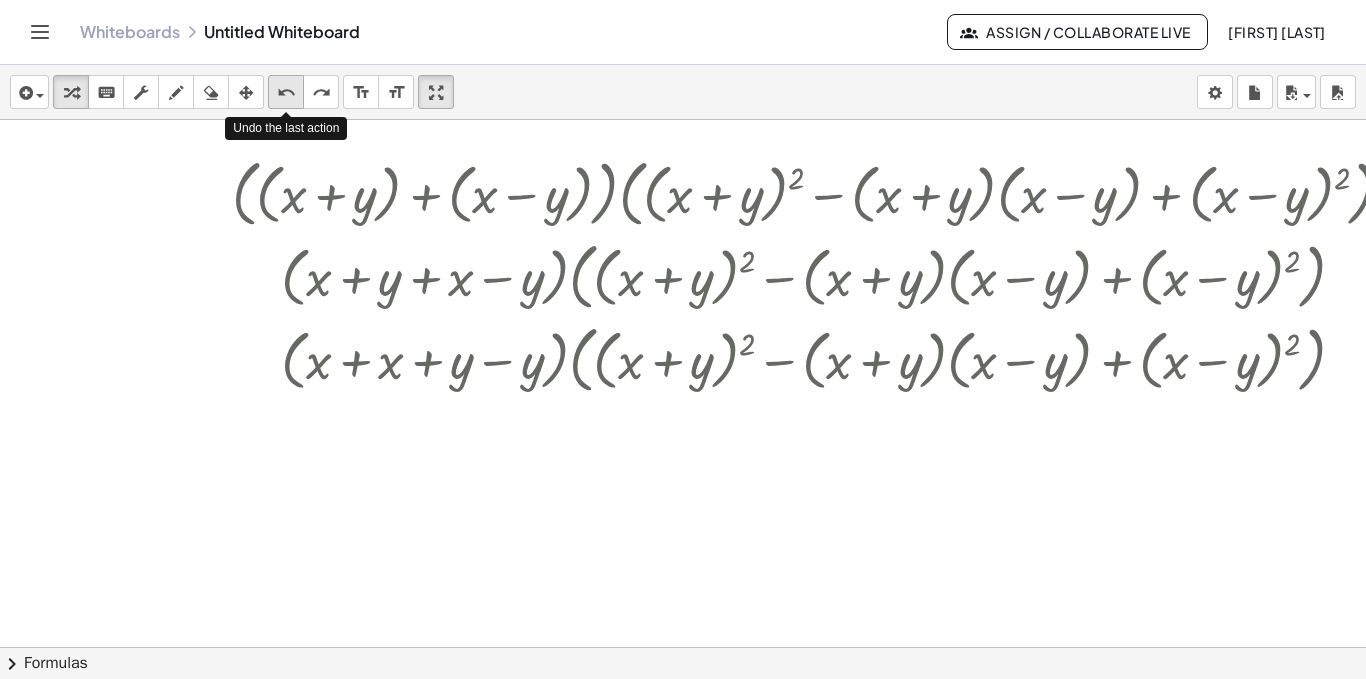 click on "undo" at bounding box center [286, 93] 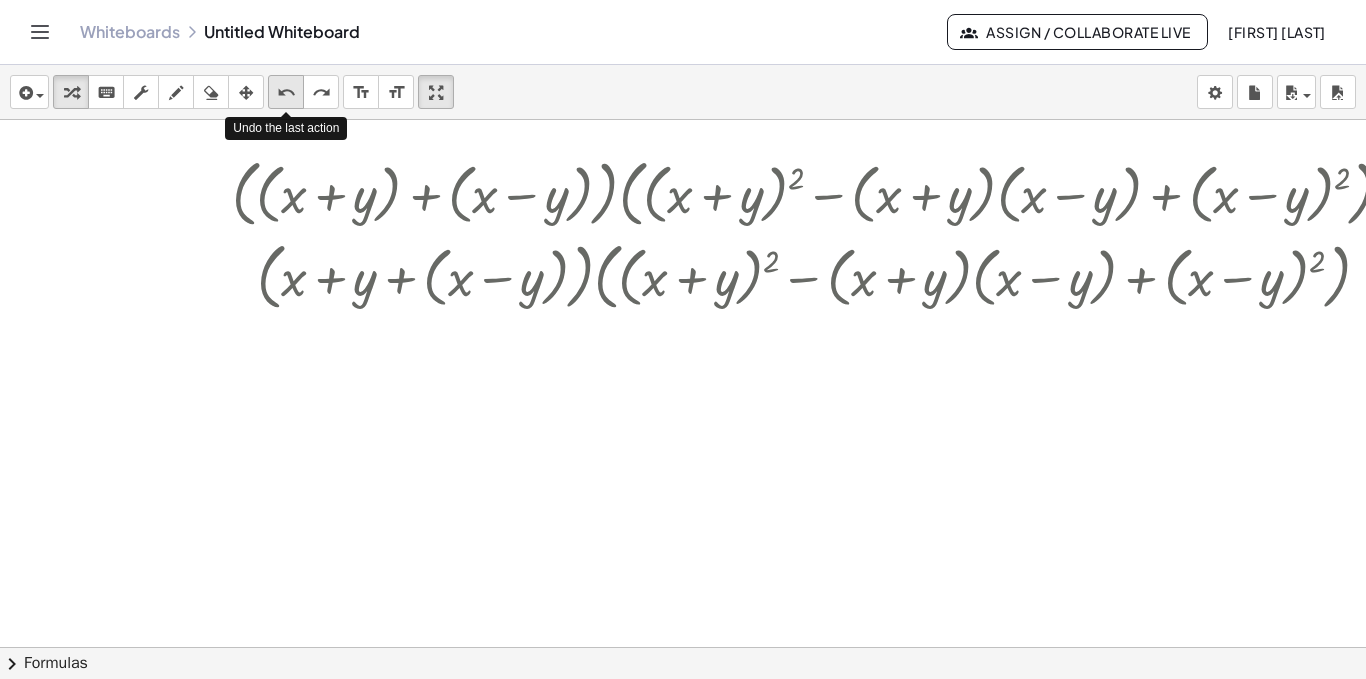 click on "undo" at bounding box center [286, 93] 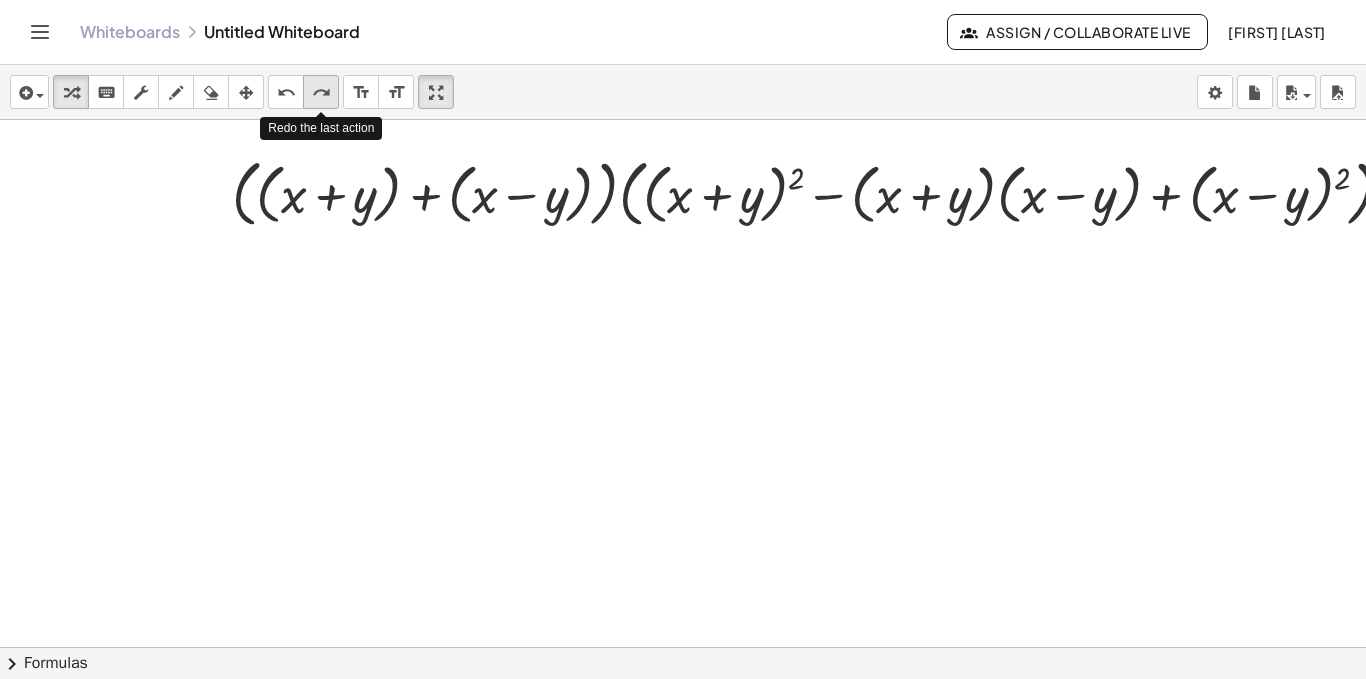 click on "redo" at bounding box center [321, 93] 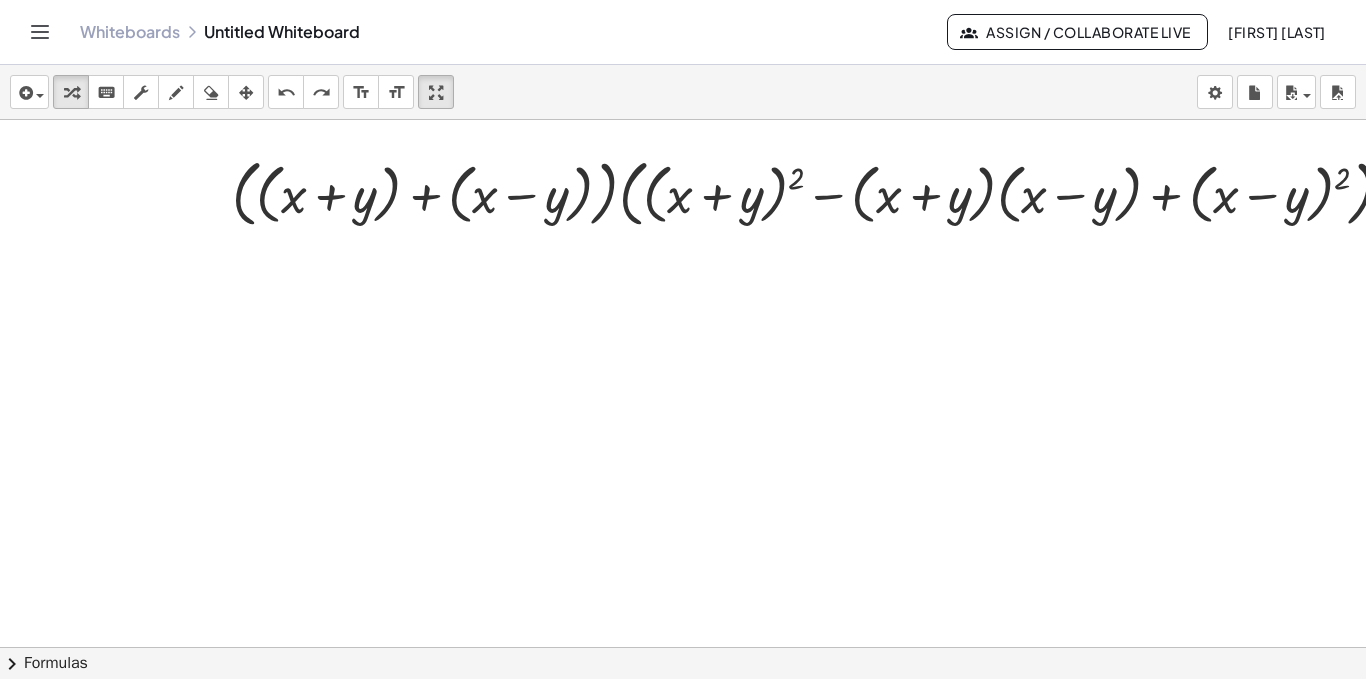 click on "insert select one: Math Expression Function Text Youtube Video Graphing Geometry Geometry 3D transform keyboard keypad scrub draw erase arrange undo undo redo redo format_size smaller format_size larger fullscreen load   save new settings" at bounding box center (683, 92) 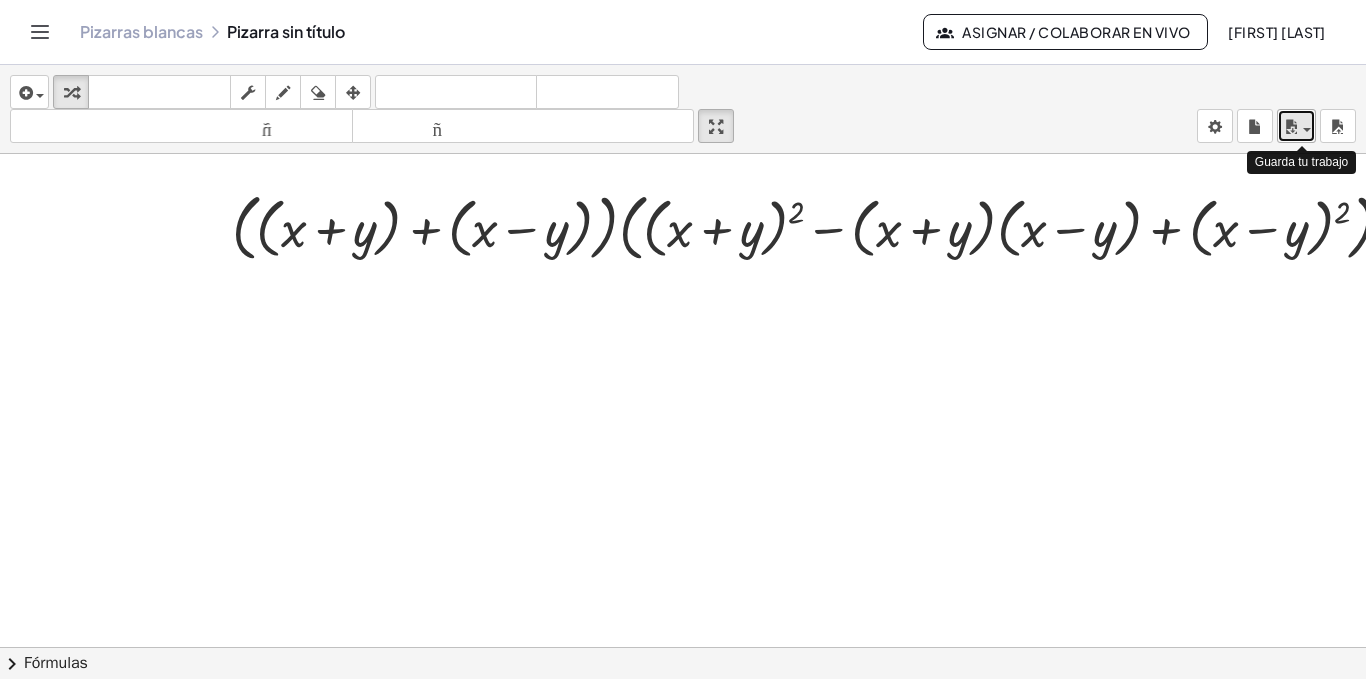 click at bounding box center (1291, 127) 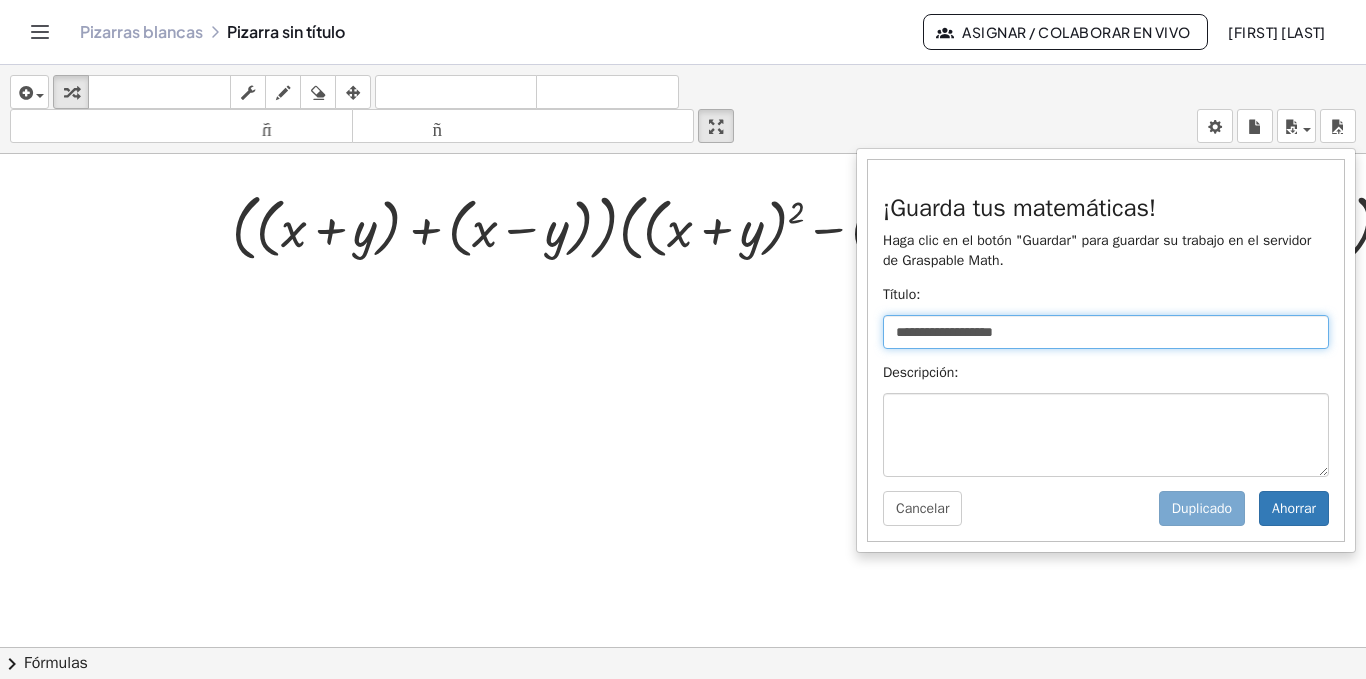 click on "**********" at bounding box center (1106, 332) 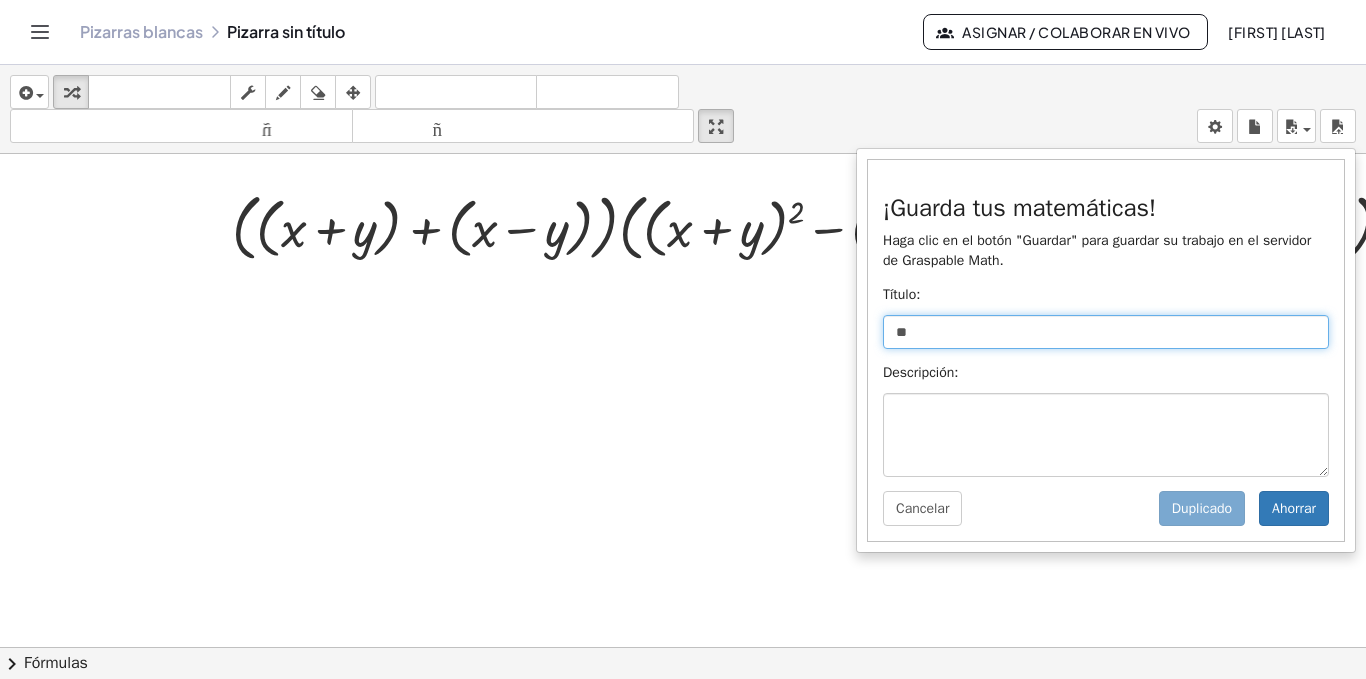 type on "*" 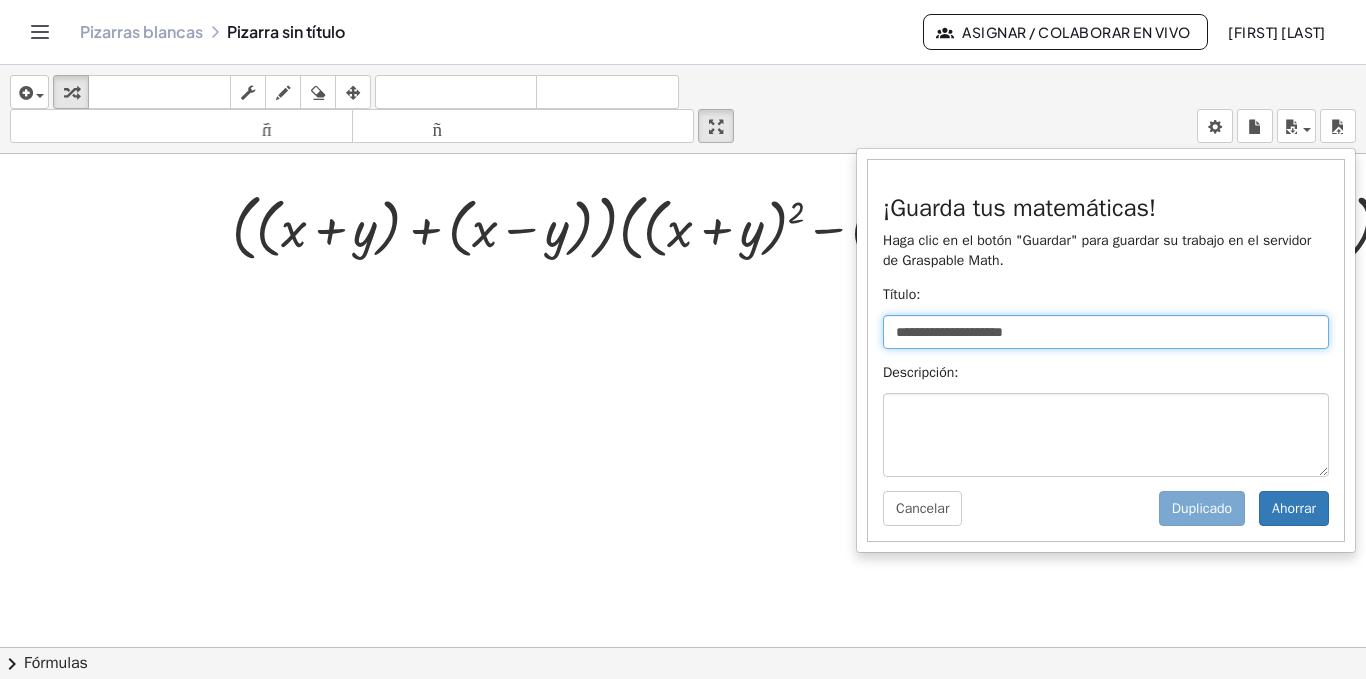type on "**********" 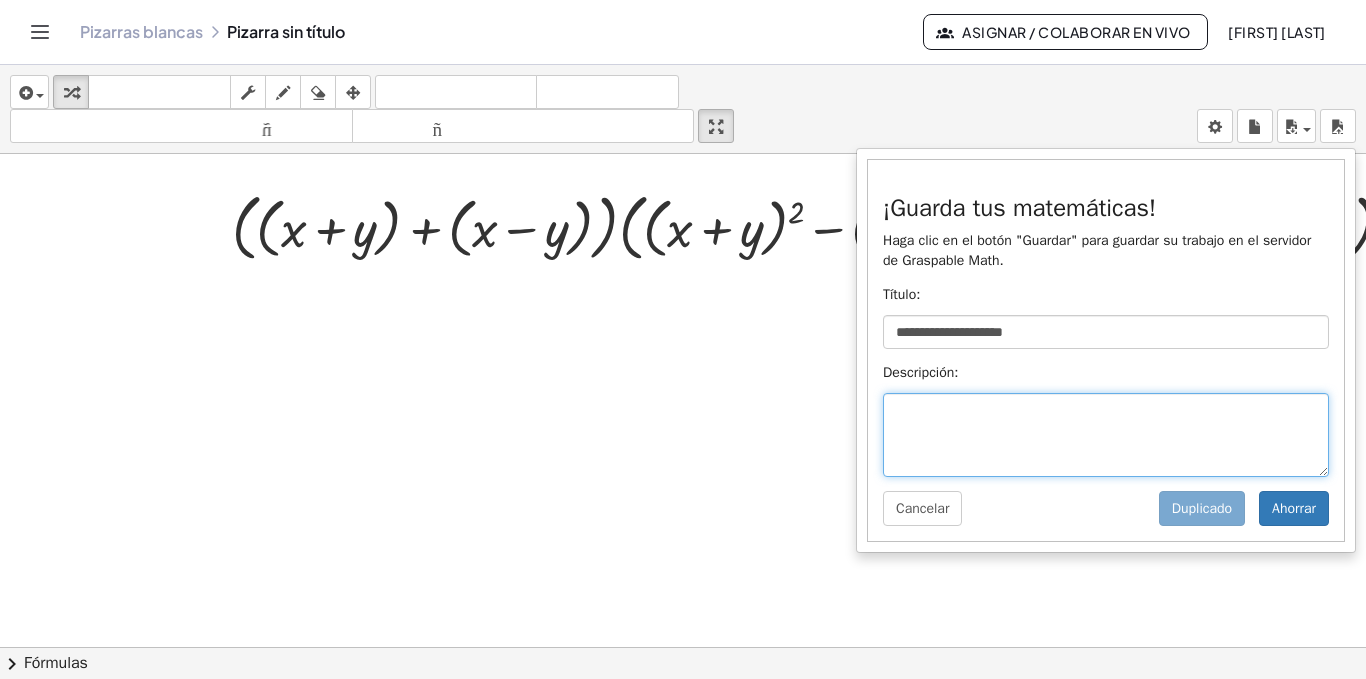 click at bounding box center (1106, 435) 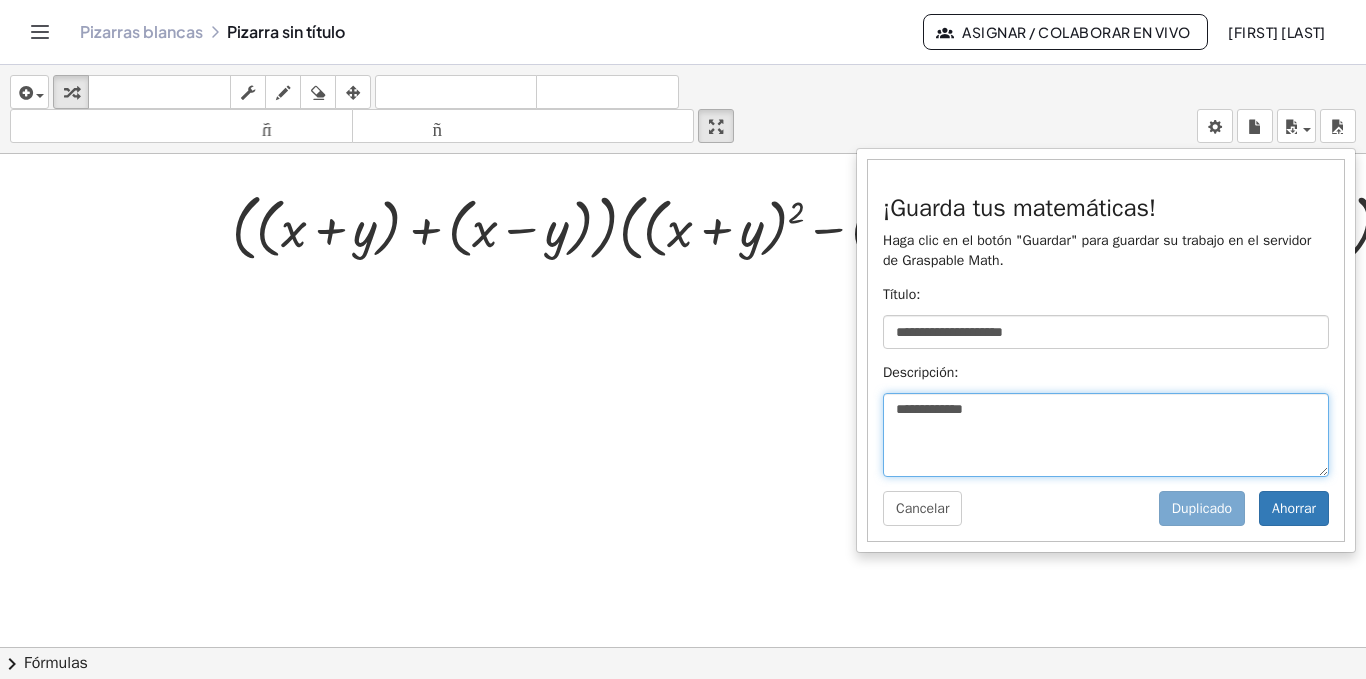 type on "**********" 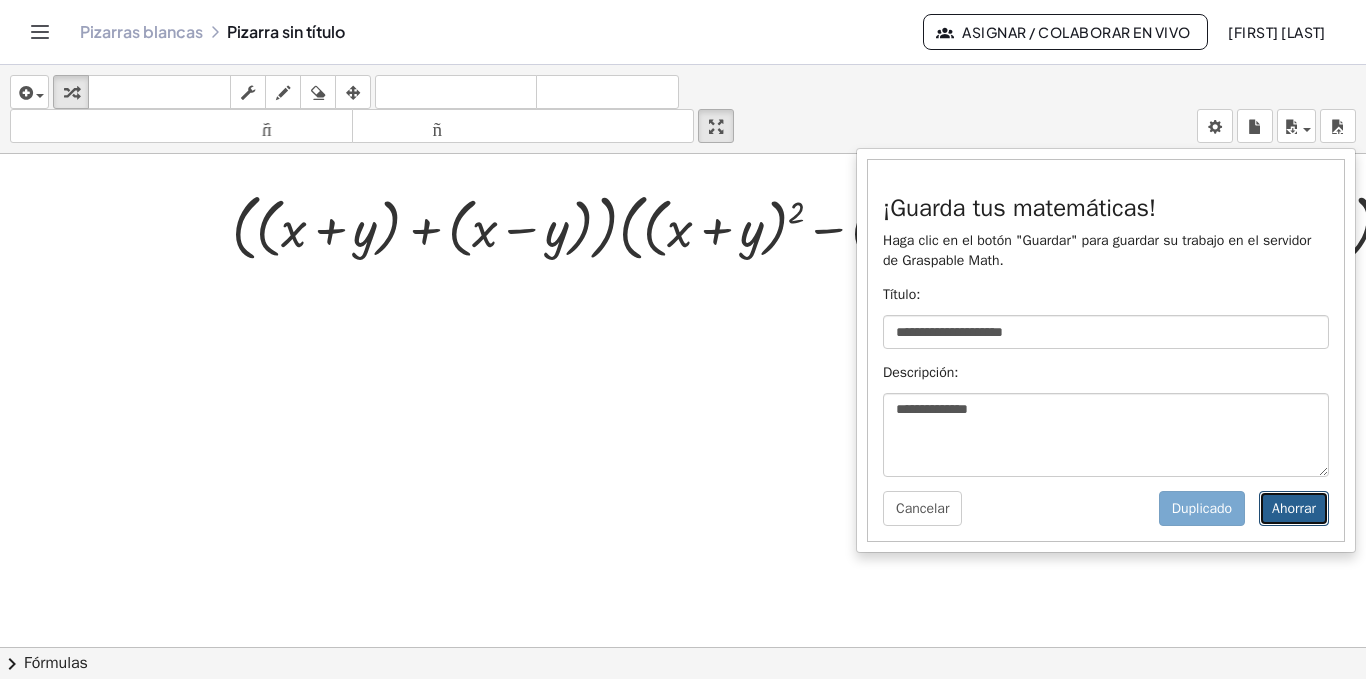 click on "Ahorrar" at bounding box center (1294, 508) 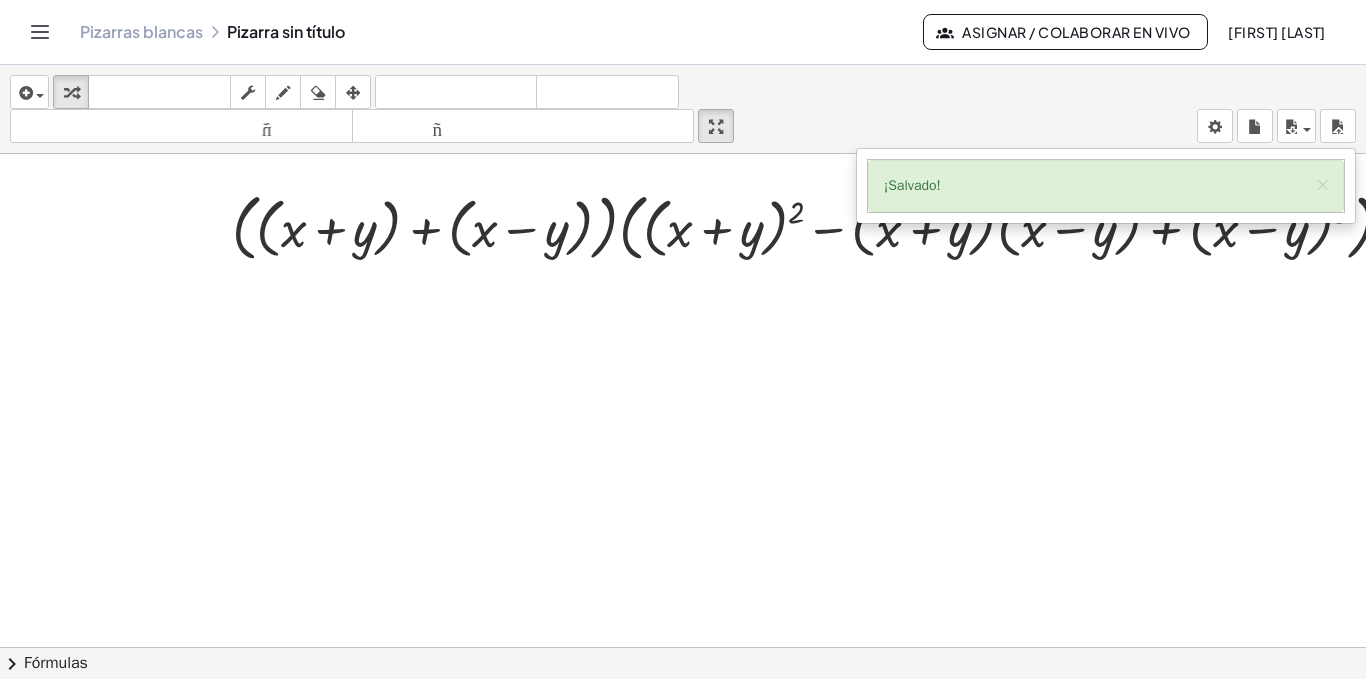 click on "insertar Seleccione uno: Expresión matemática Función Texto Vídeo de YouTube Graficando Geometría Geometría 3D transformar teclado teclado fregar dibujar borrar arreglar deshacer deshacer rehacer rehacer tamaño_del_formato menor tamaño_del_formato más grande pantalla completa carga   ahorrar ¡Salvado! × nuevo ajustes" at bounding box center (683, 109) 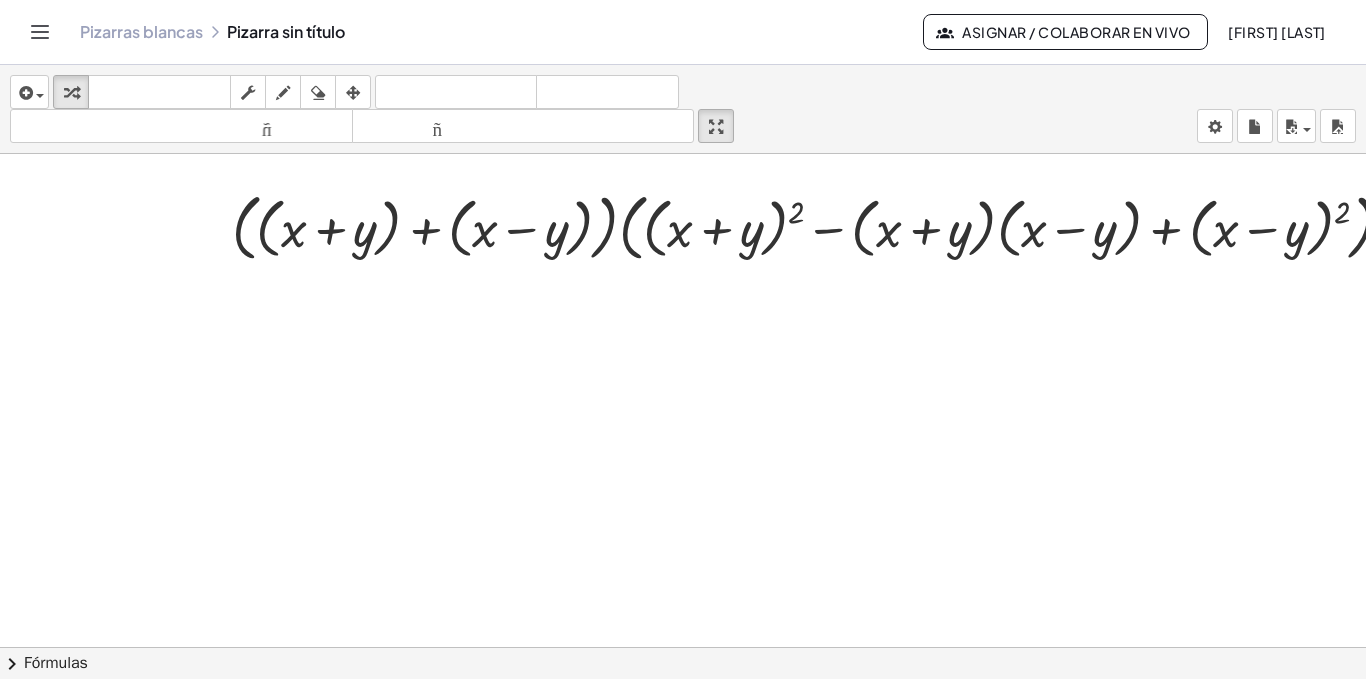 click on "Pizarras blancas Pizarra sin título Asignar / Colaborar en vivo [FIRST] [LAST]" at bounding box center [683, 32] 